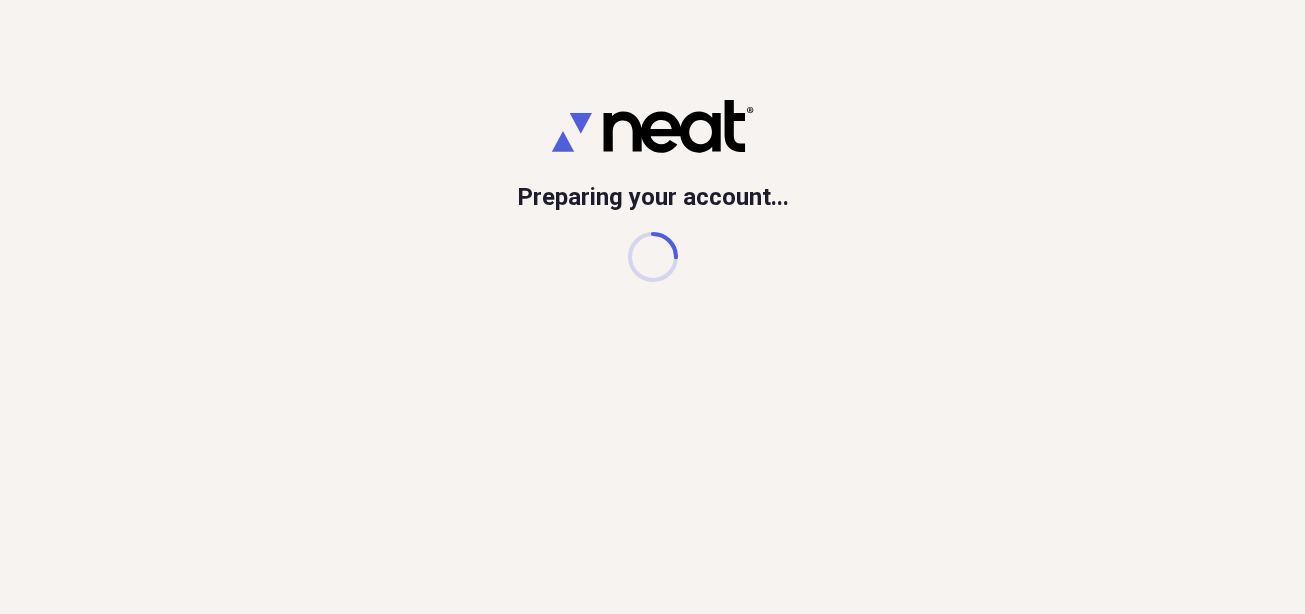 scroll, scrollTop: 0, scrollLeft: 0, axis: both 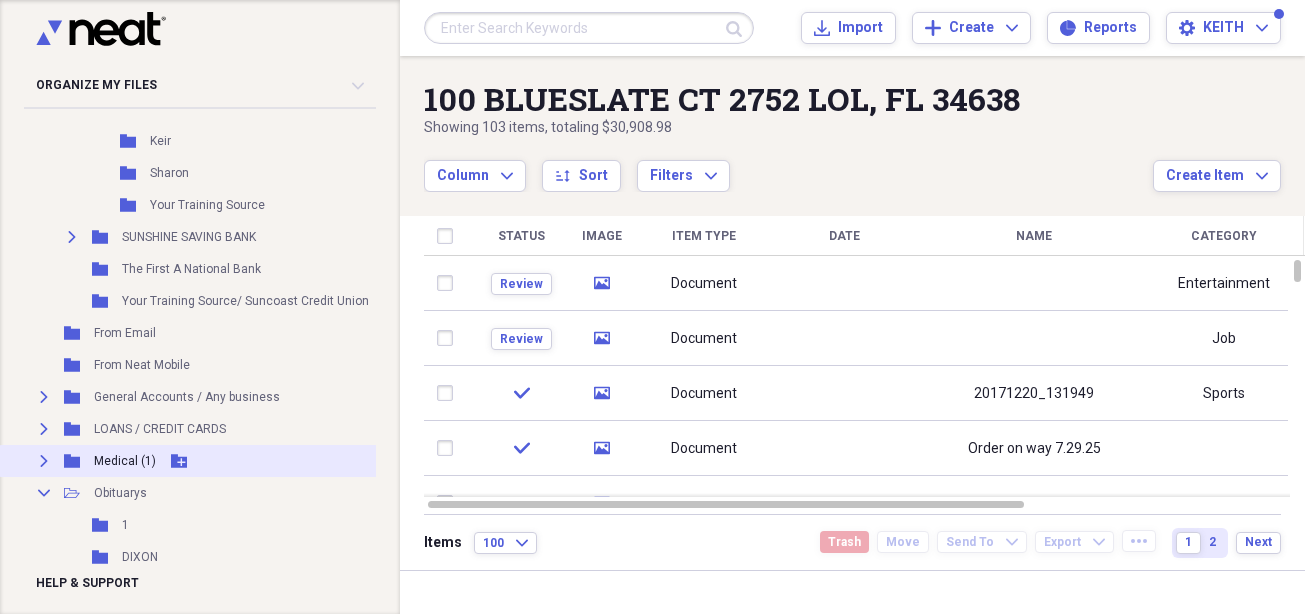 click on "Expand" 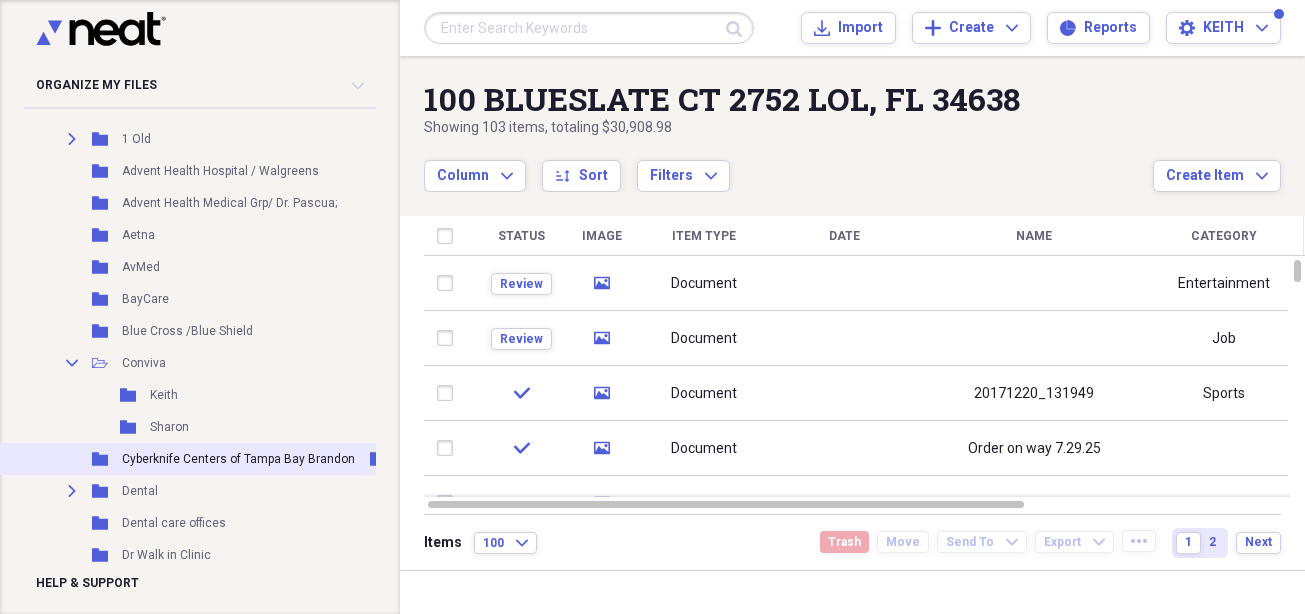scroll, scrollTop: 1000, scrollLeft: 0, axis: vertical 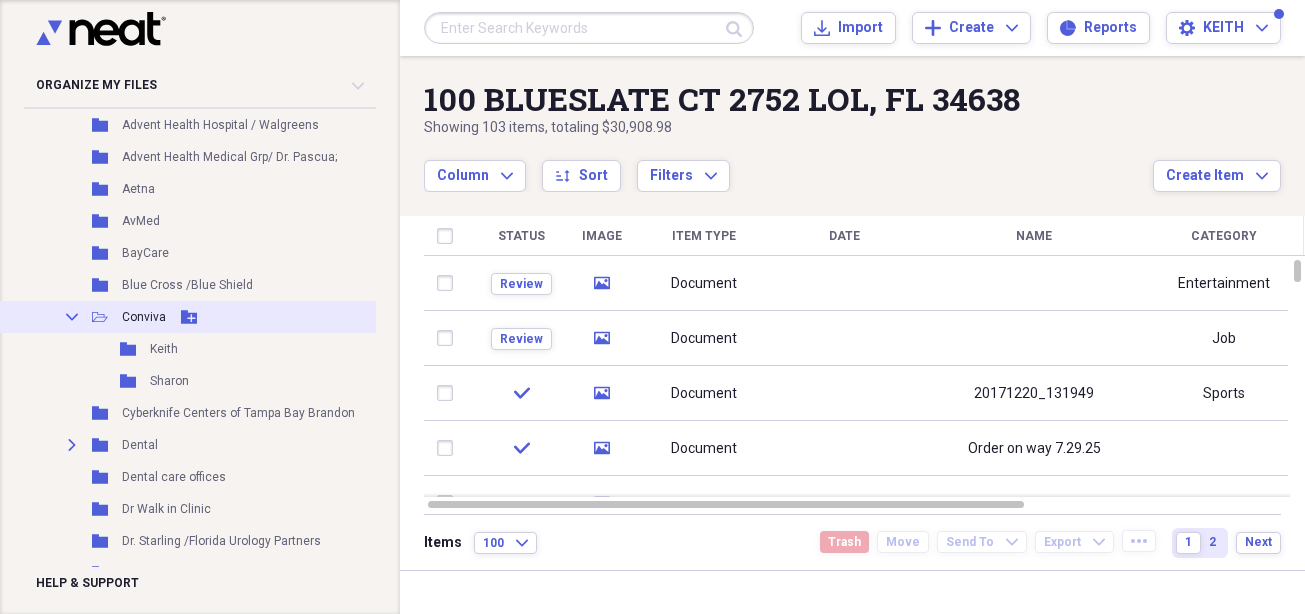click on "Collapse" at bounding box center (72, 317) 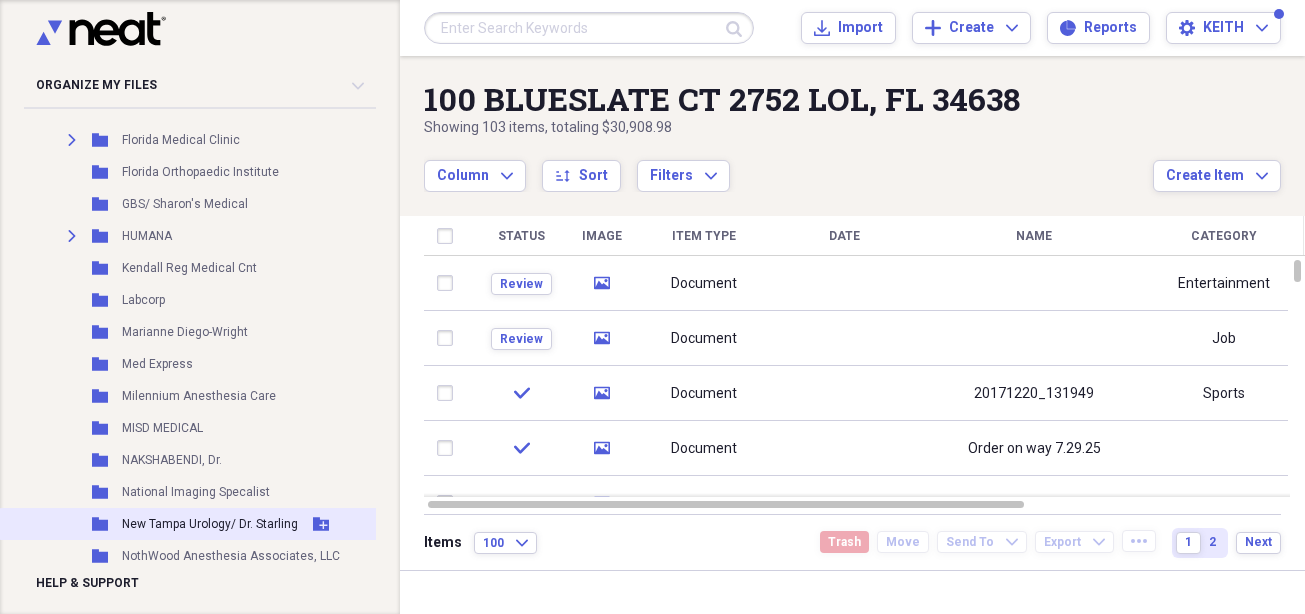 scroll, scrollTop: 1500, scrollLeft: 0, axis: vertical 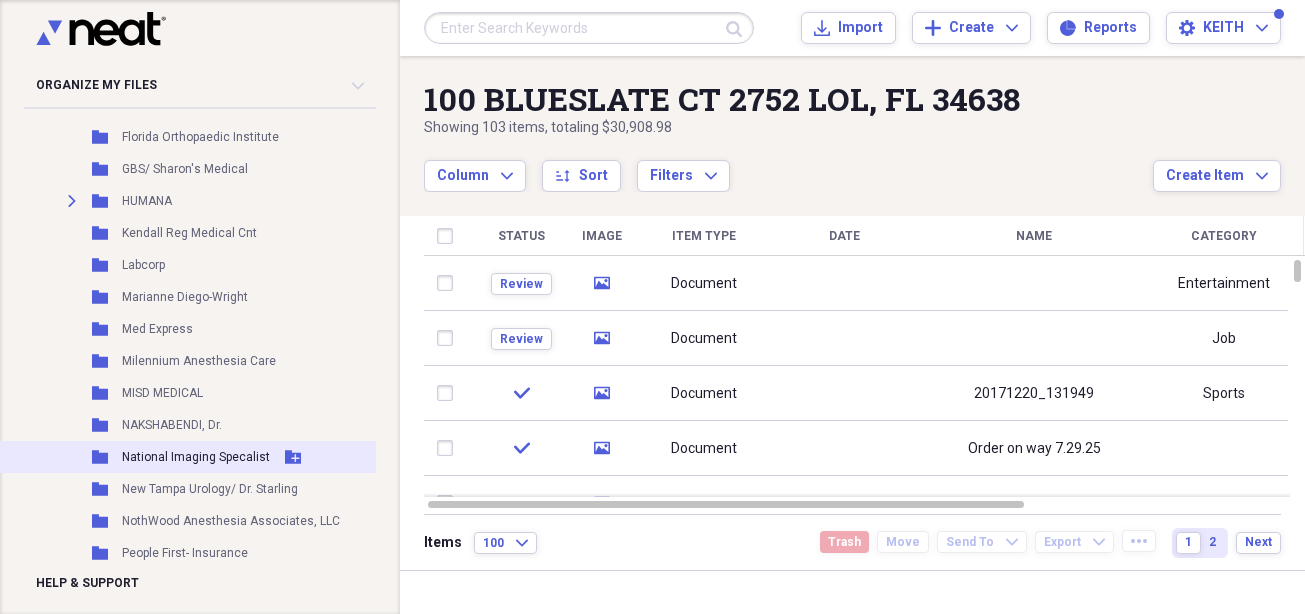 click on "National Imaging Specalist" at bounding box center (196, 457) 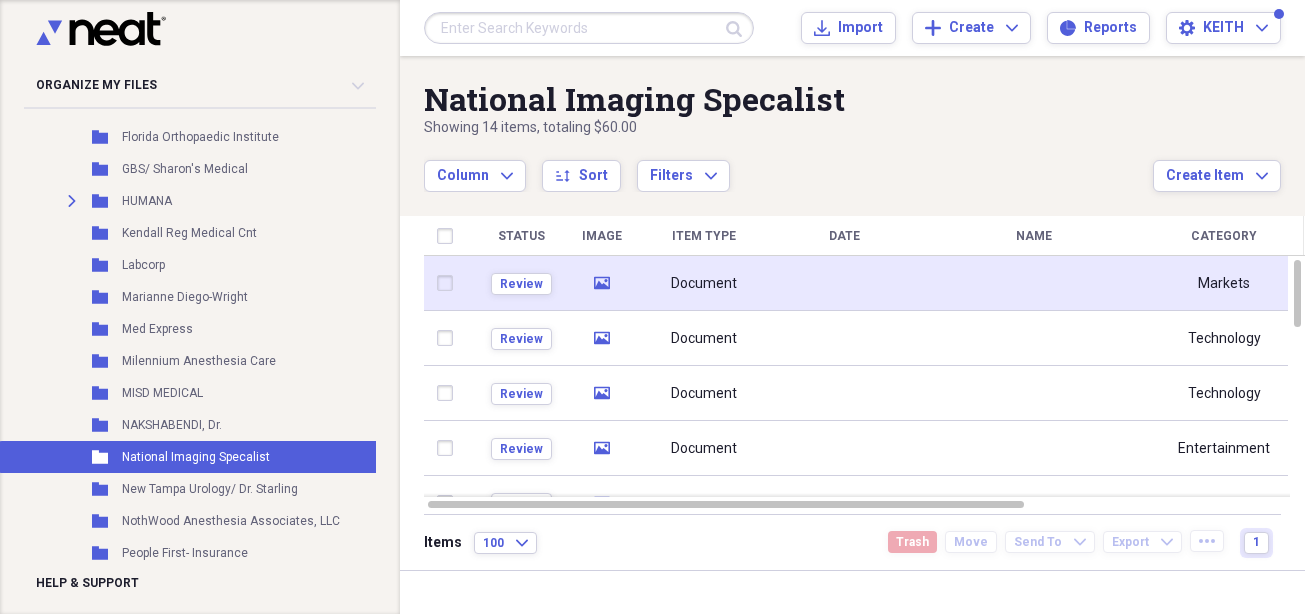 click on "Document" at bounding box center [704, 284] 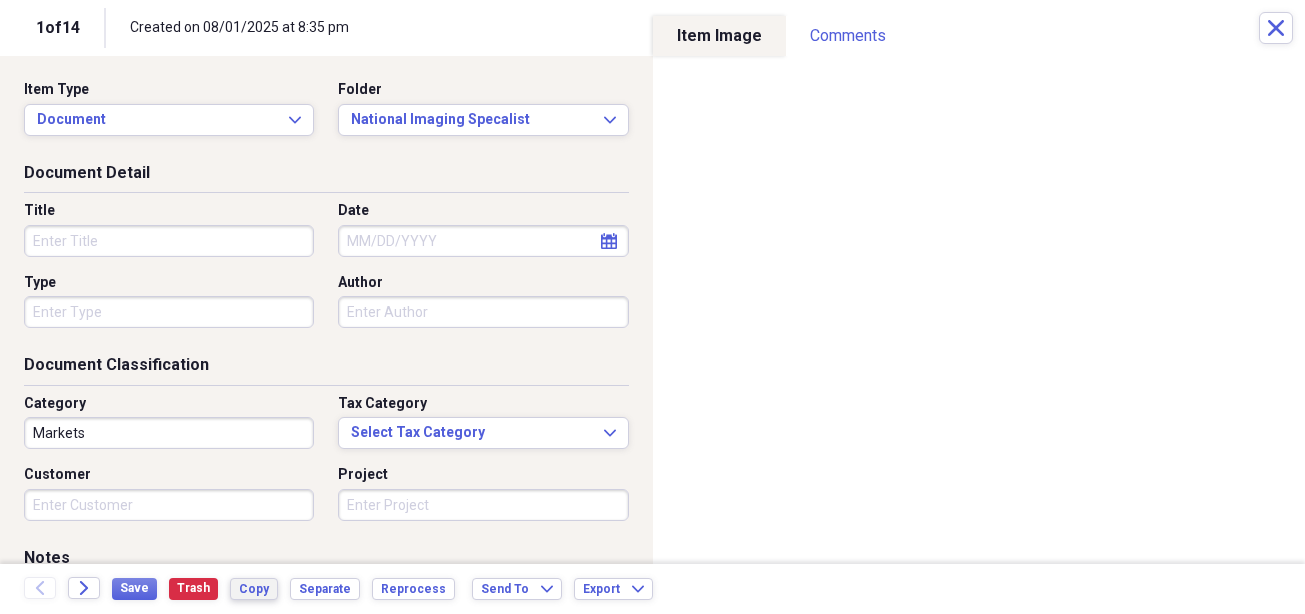click on "Copy" at bounding box center [254, 589] 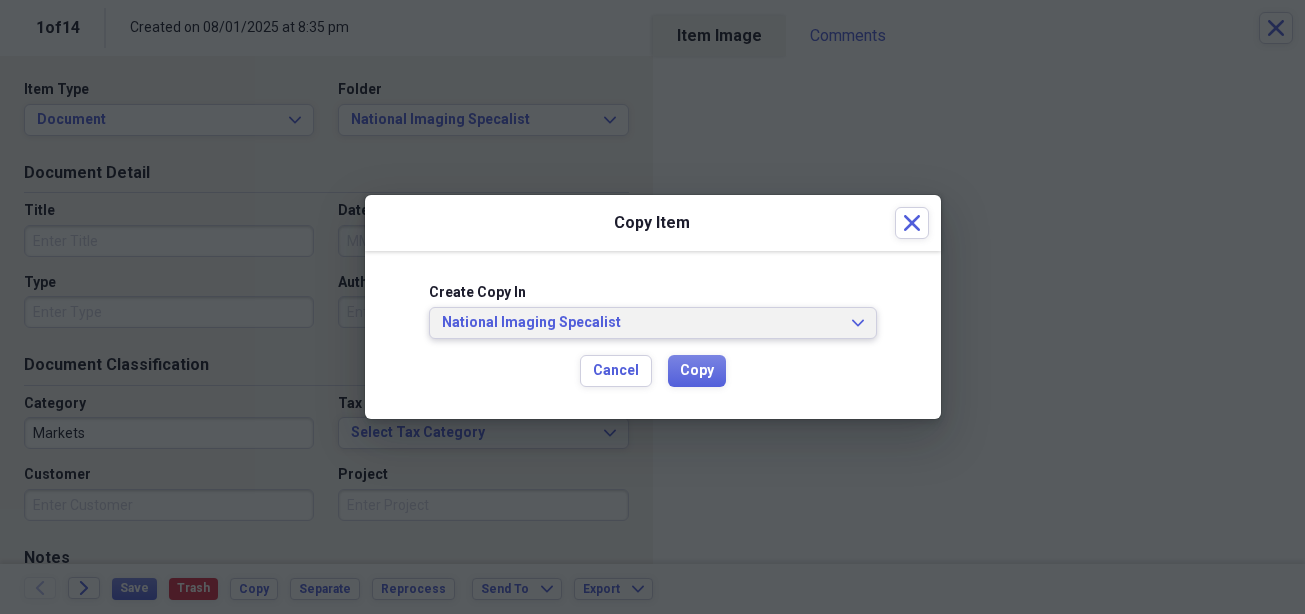 click on "National Imaging Specalist Expand" at bounding box center (653, 323) 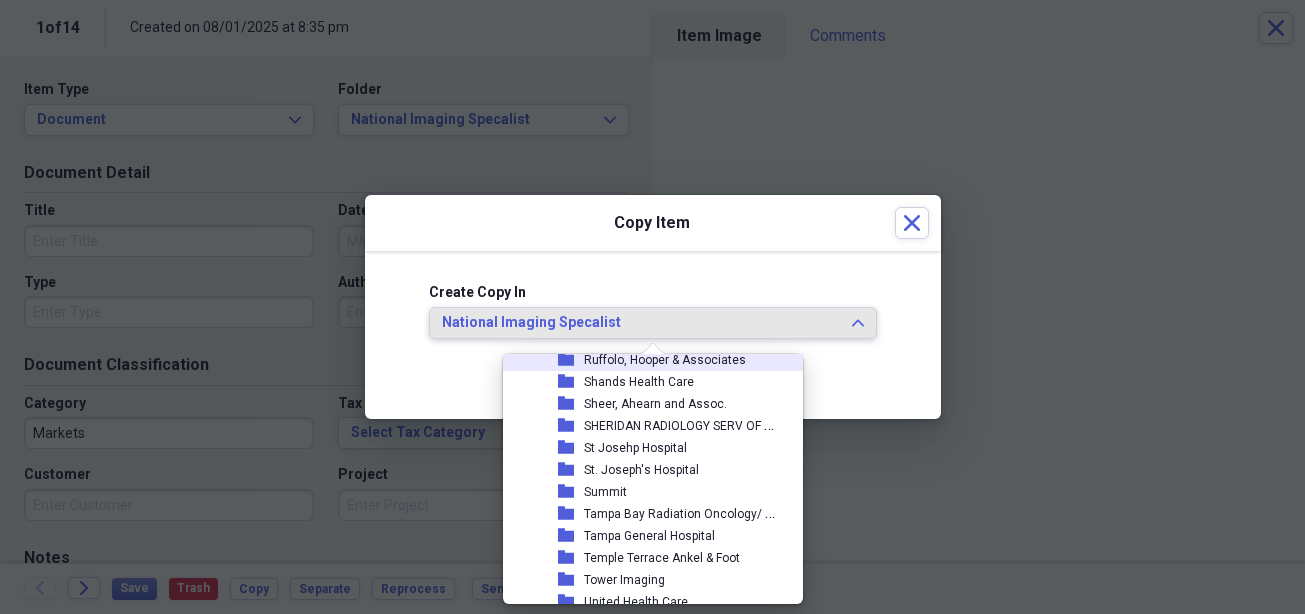 scroll, scrollTop: 2753, scrollLeft: 0, axis: vertical 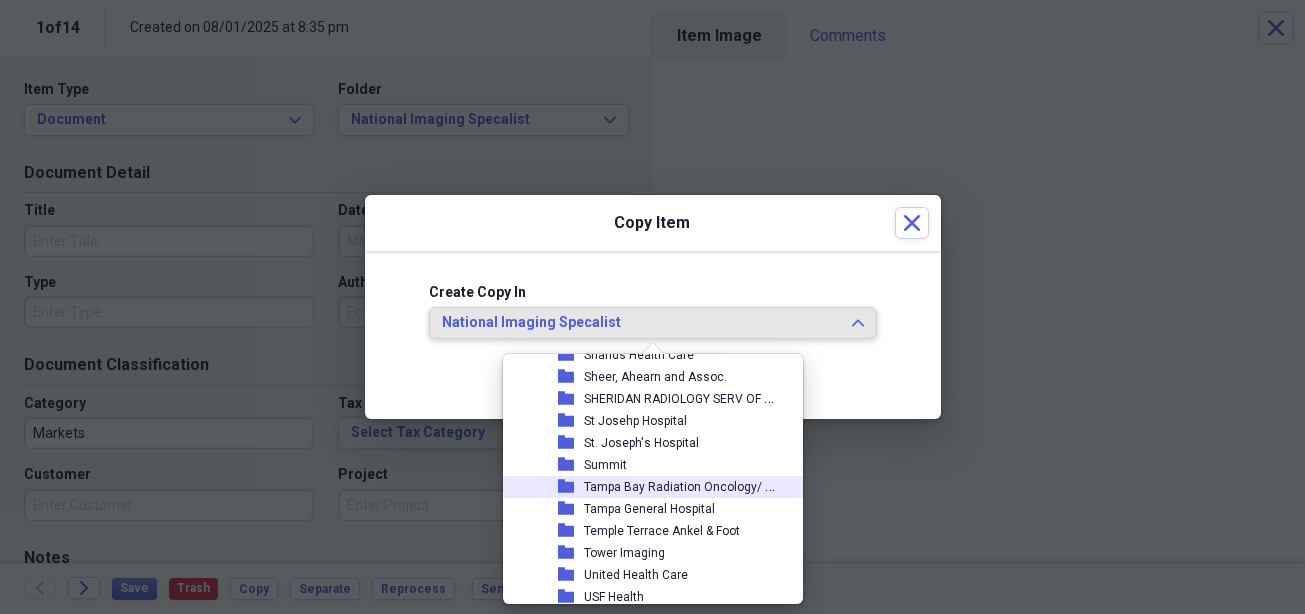 click on "Tampa Bay Radiation Oncology/ Dr. Steel" at bounding box center (697, 485) 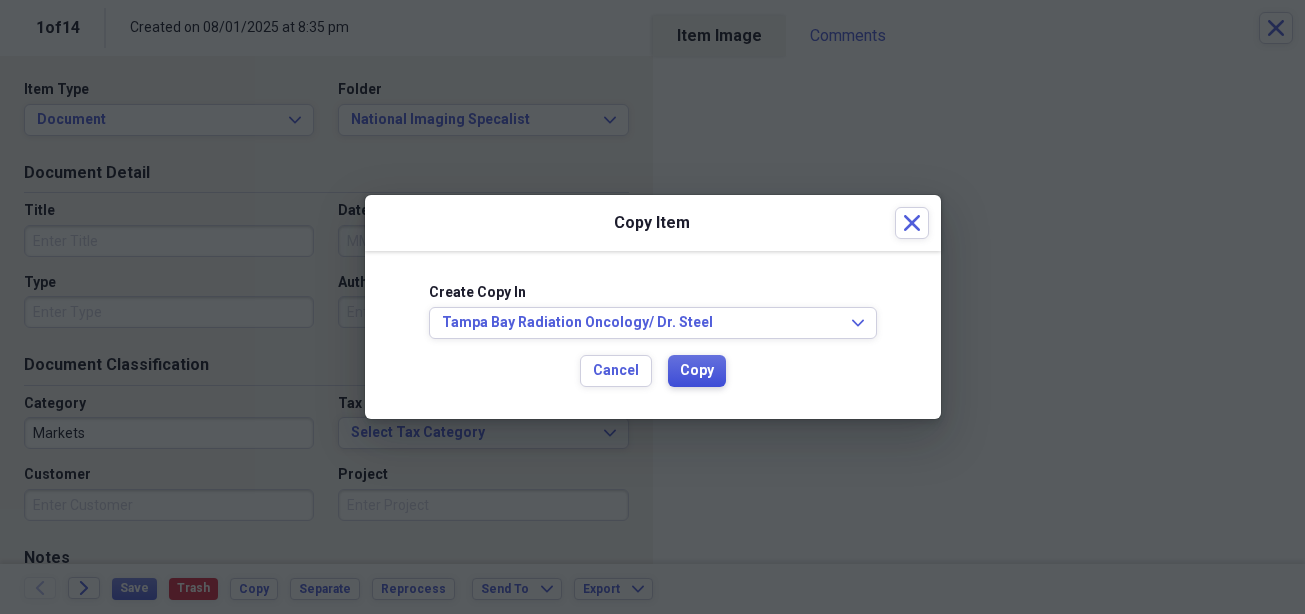 click on "Copy" at bounding box center [697, 371] 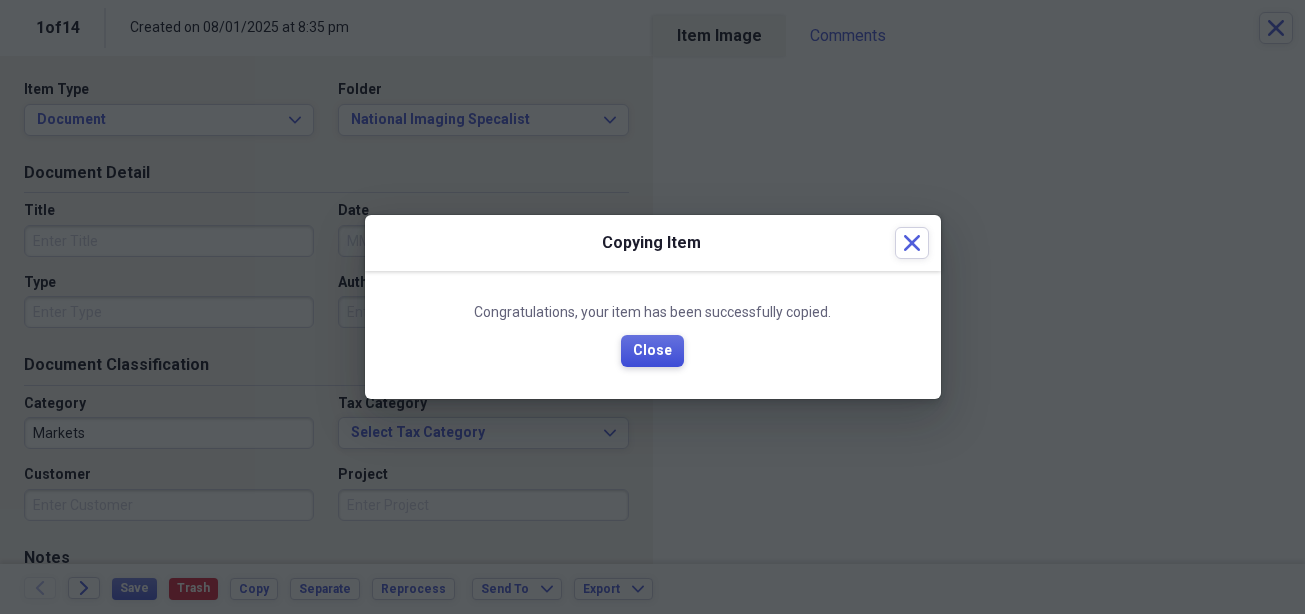 click on "Close" at bounding box center [652, 351] 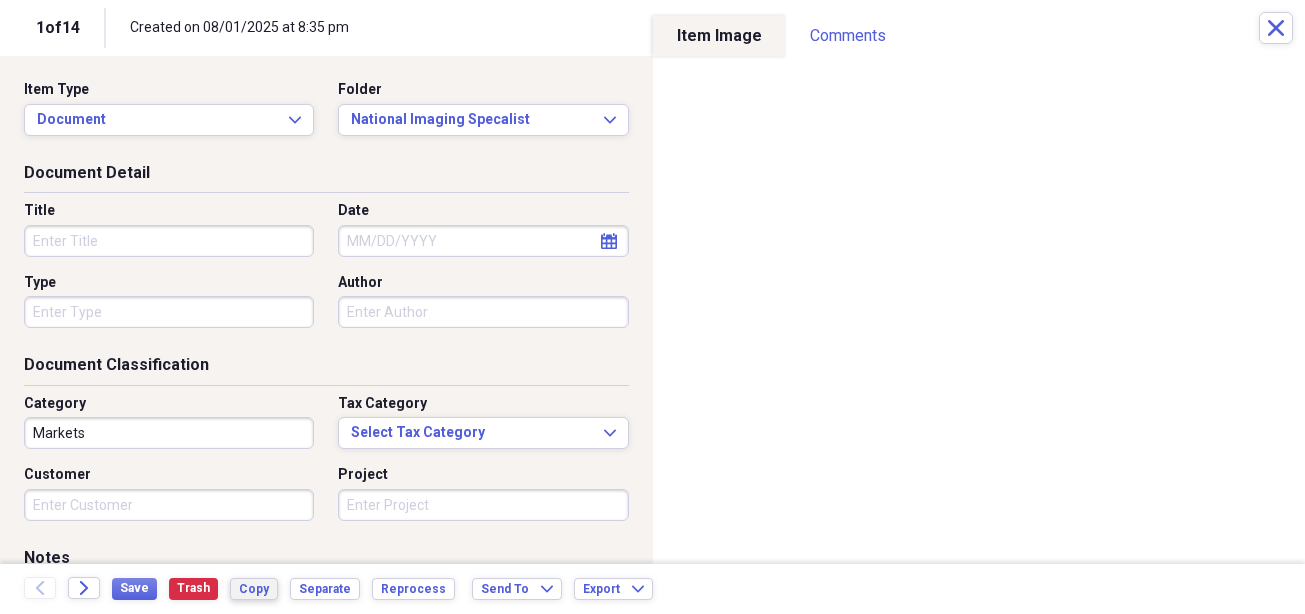 type 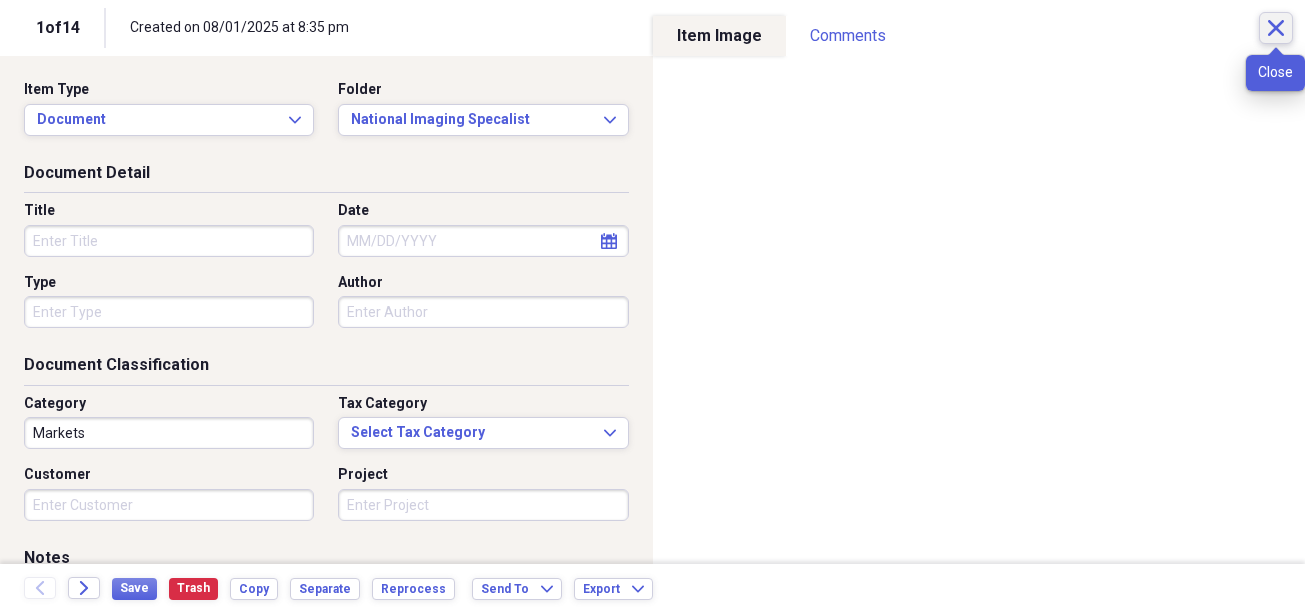 click on "Close" at bounding box center [1276, 28] 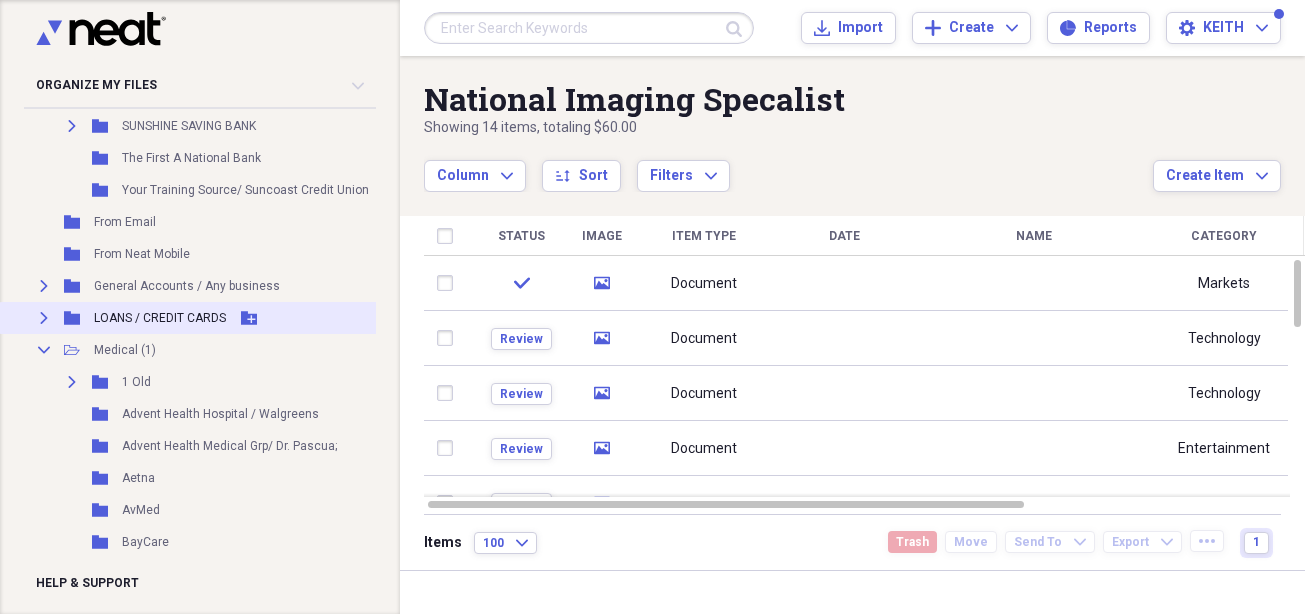 scroll, scrollTop: 700, scrollLeft: 0, axis: vertical 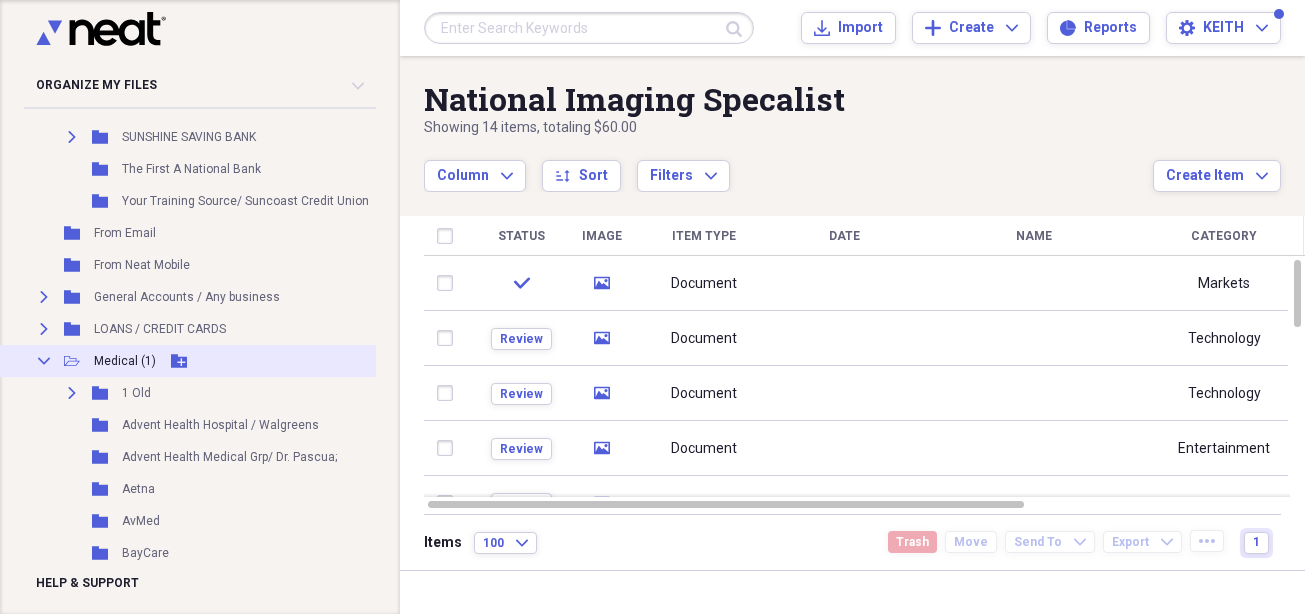 click on "Collapse" 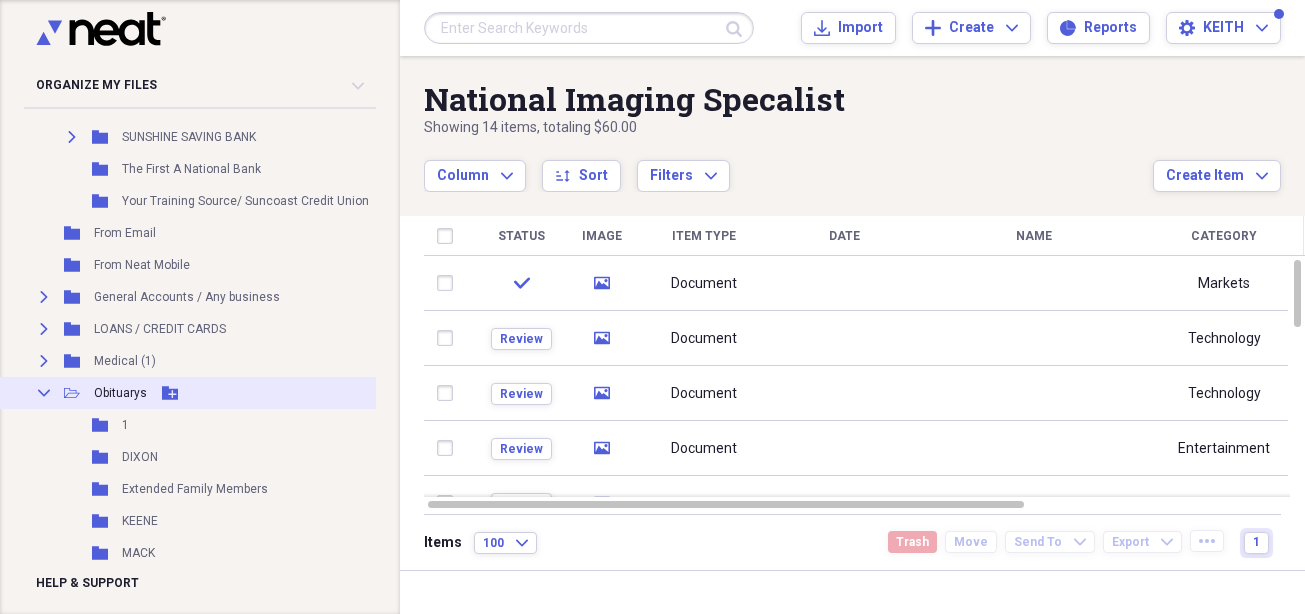 click on "Collapse" 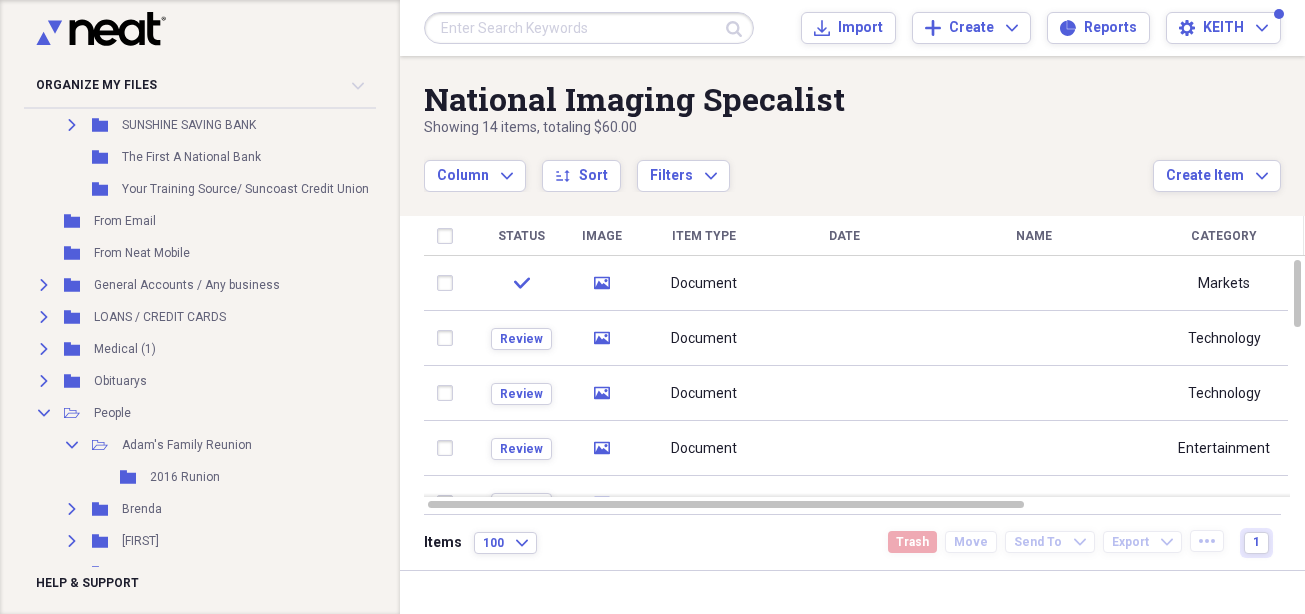 scroll, scrollTop: 700, scrollLeft: 0, axis: vertical 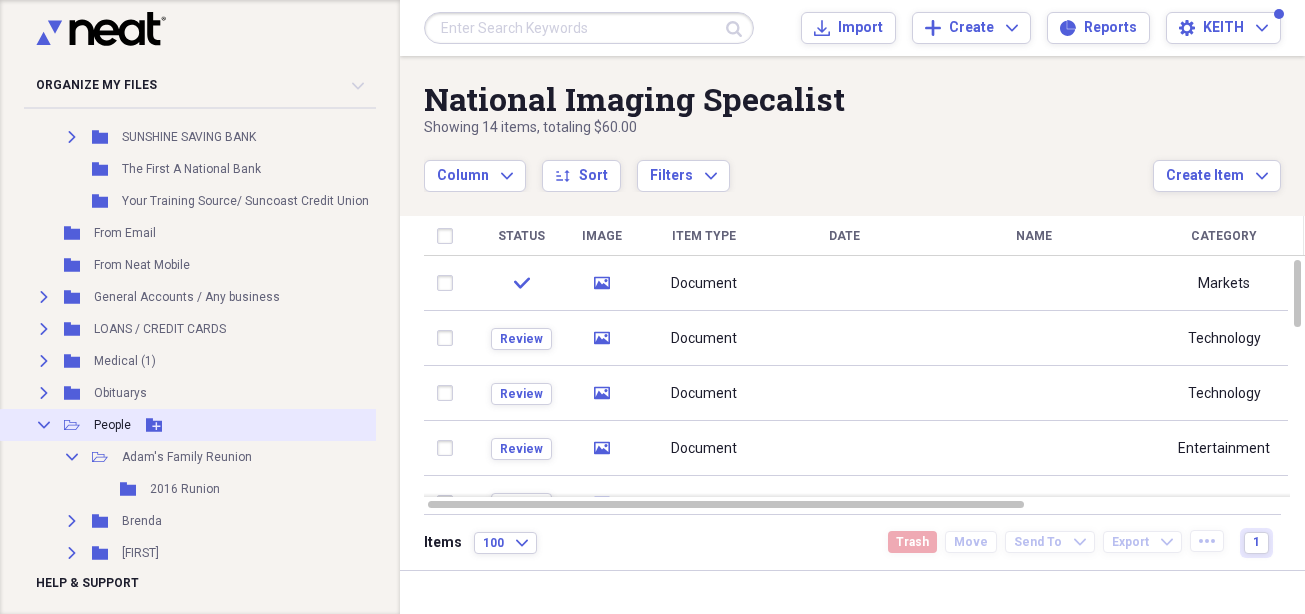 click on "Collapse" 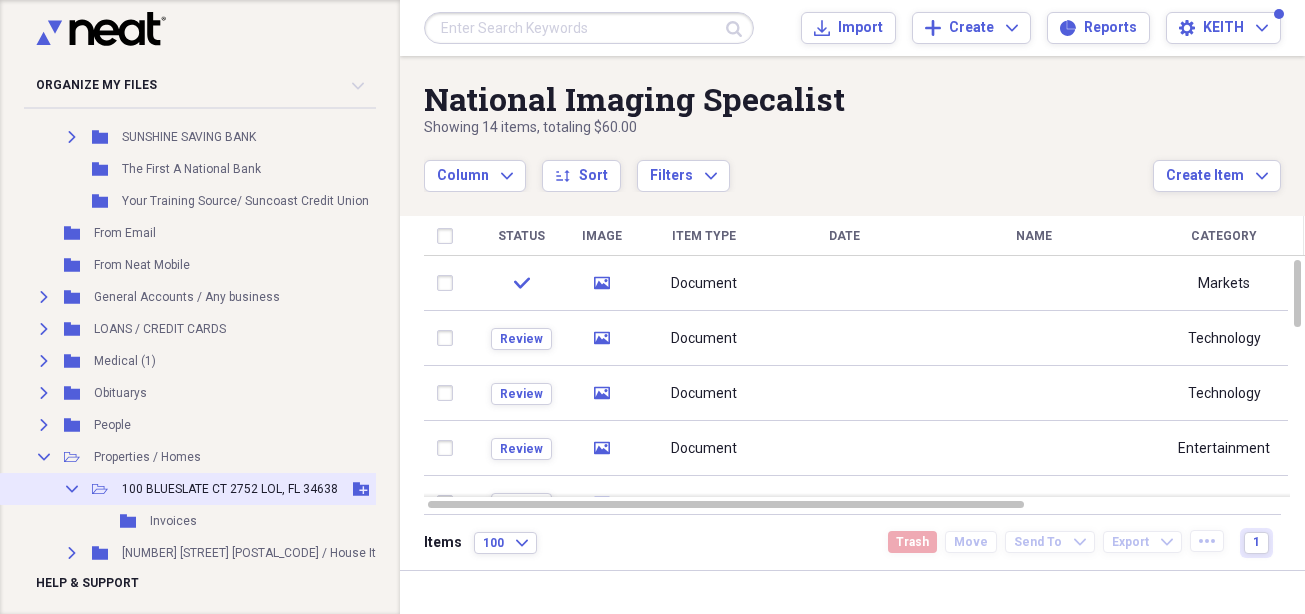 click on "100 BLUESLATE CT 2752 LOL, FL 34638" at bounding box center (230, 489) 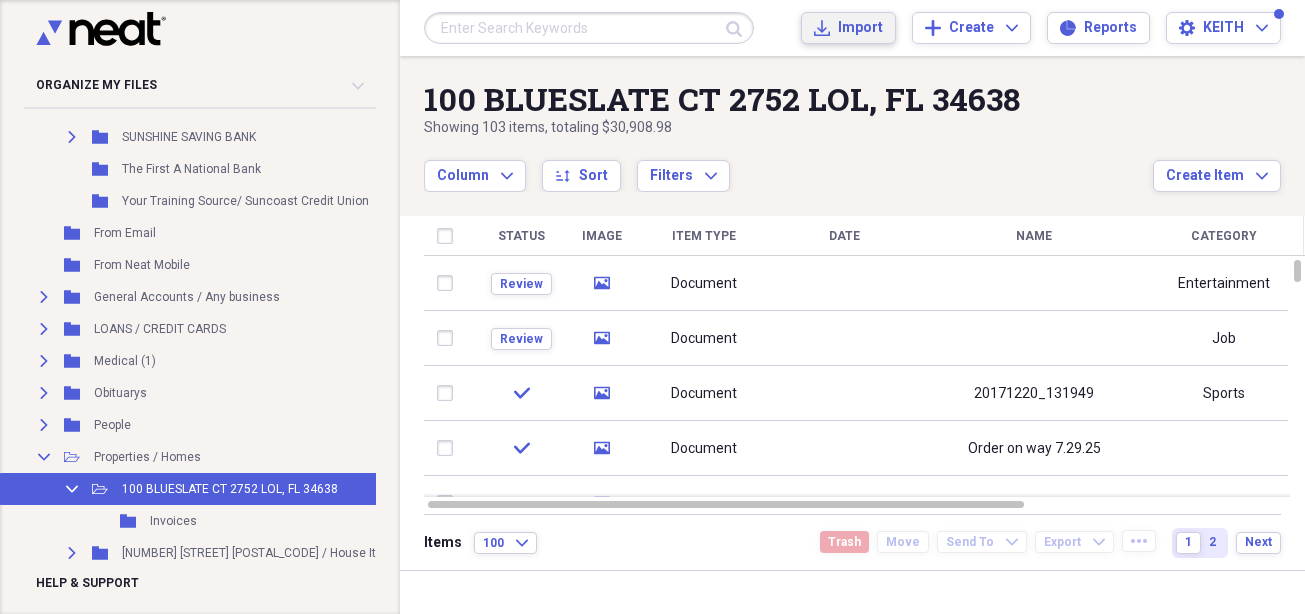 click on "Import" at bounding box center [860, 28] 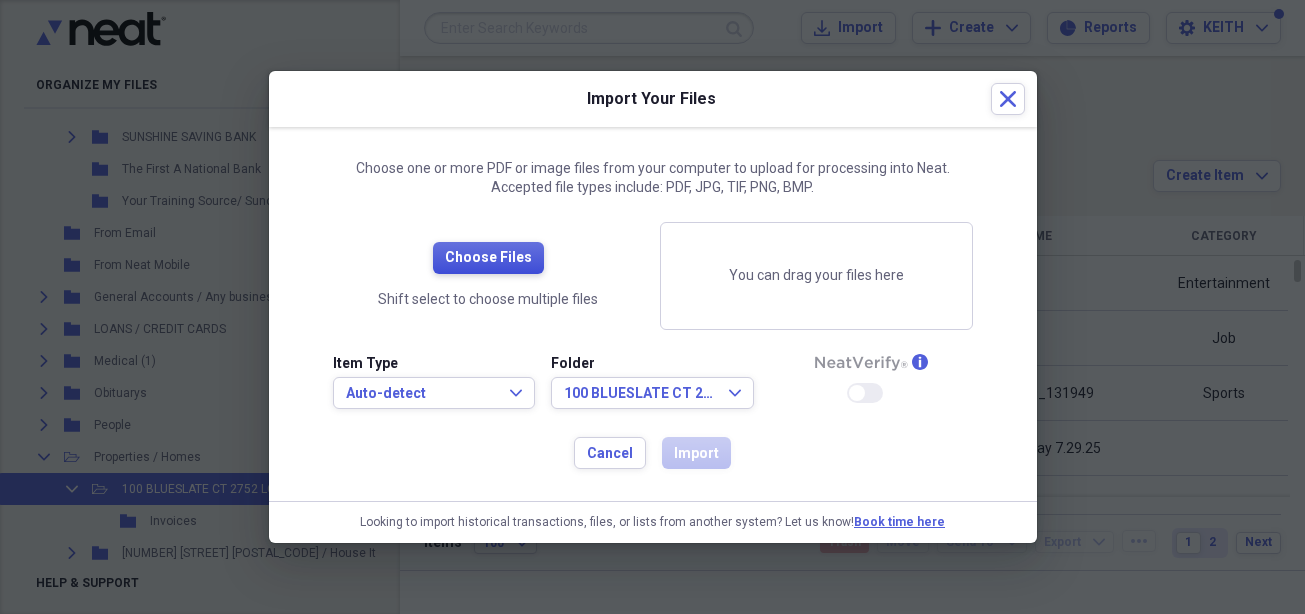 click on "Choose Files" at bounding box center [488, 258] 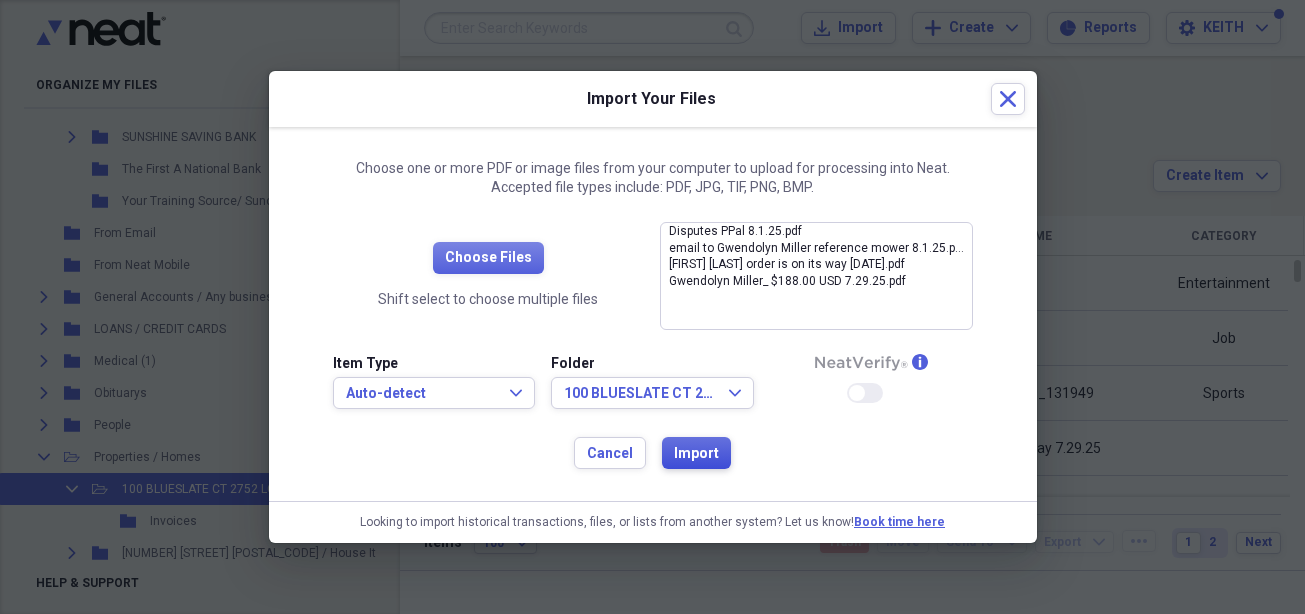 click on "Import" at bounding box center [696, 454] 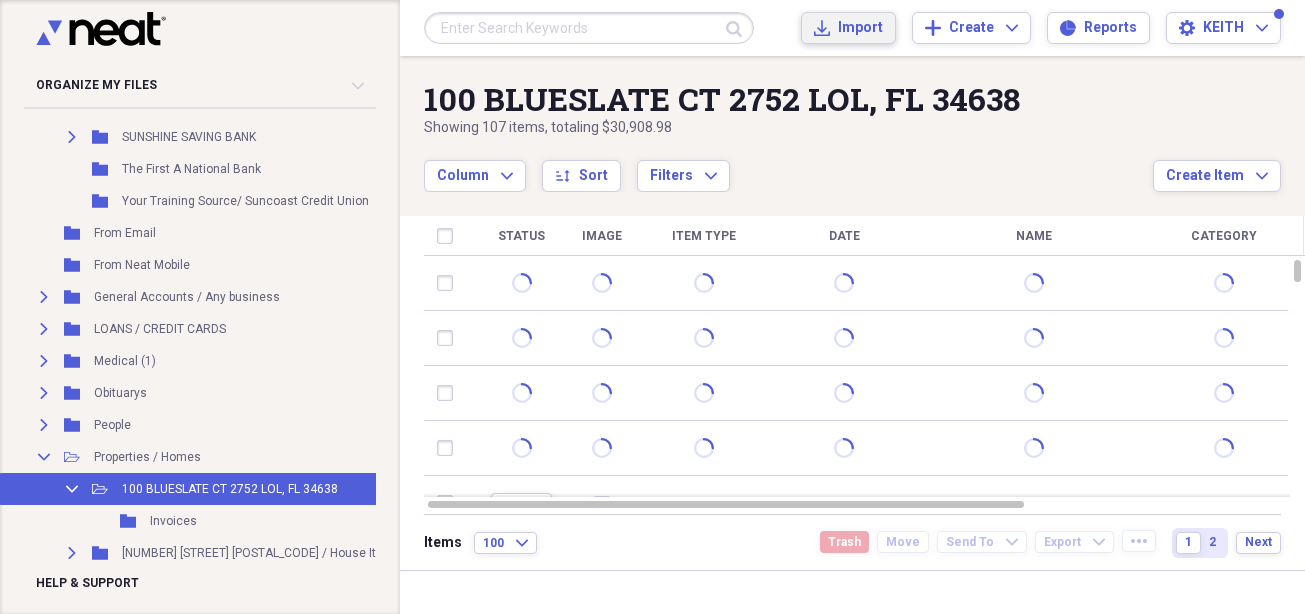 click on "Import" at bounding box center [860, 28] 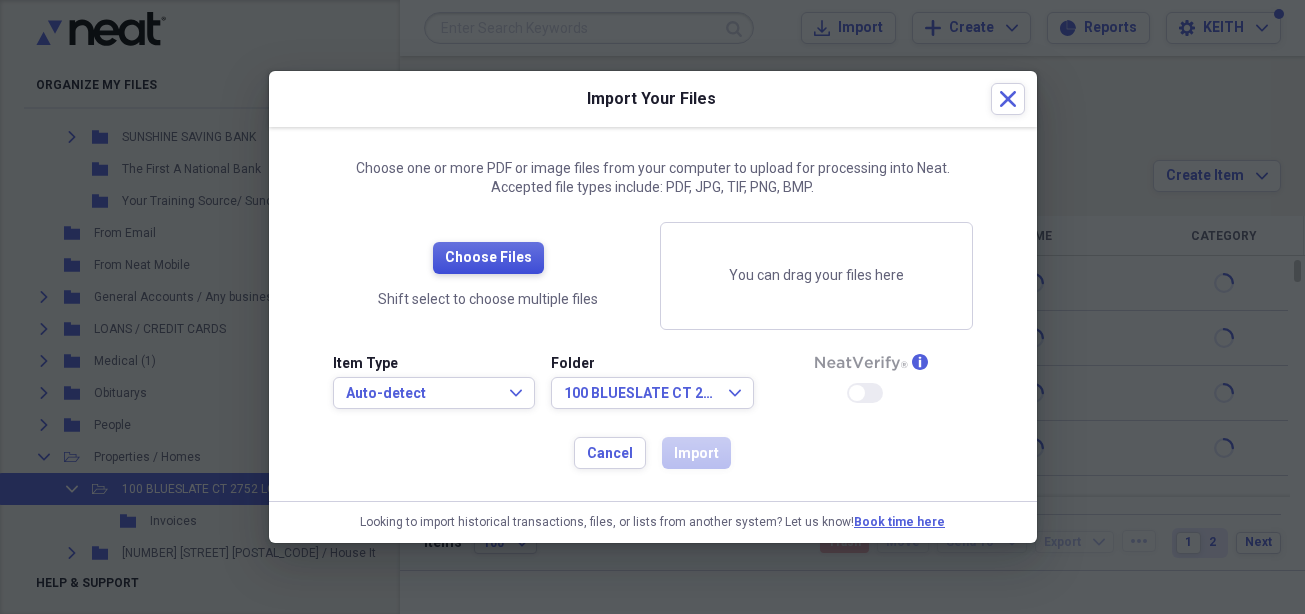 click on "Choose Files" at bounding box center [488, 258] 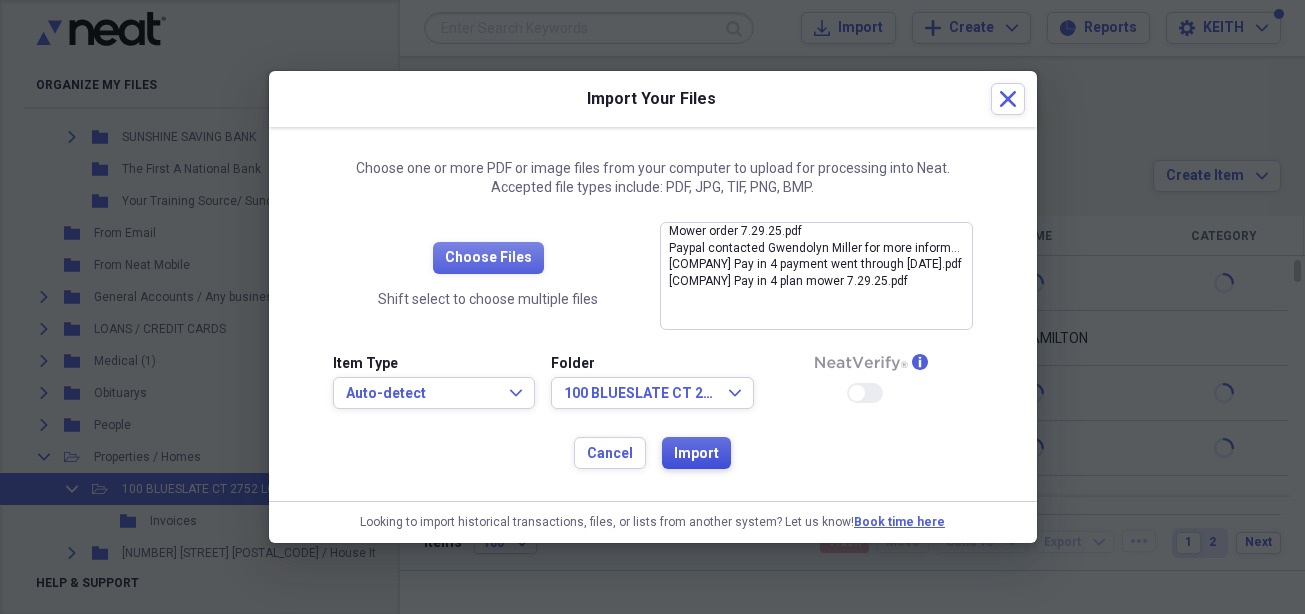 click on "Import" at bounding box center (696, 454) 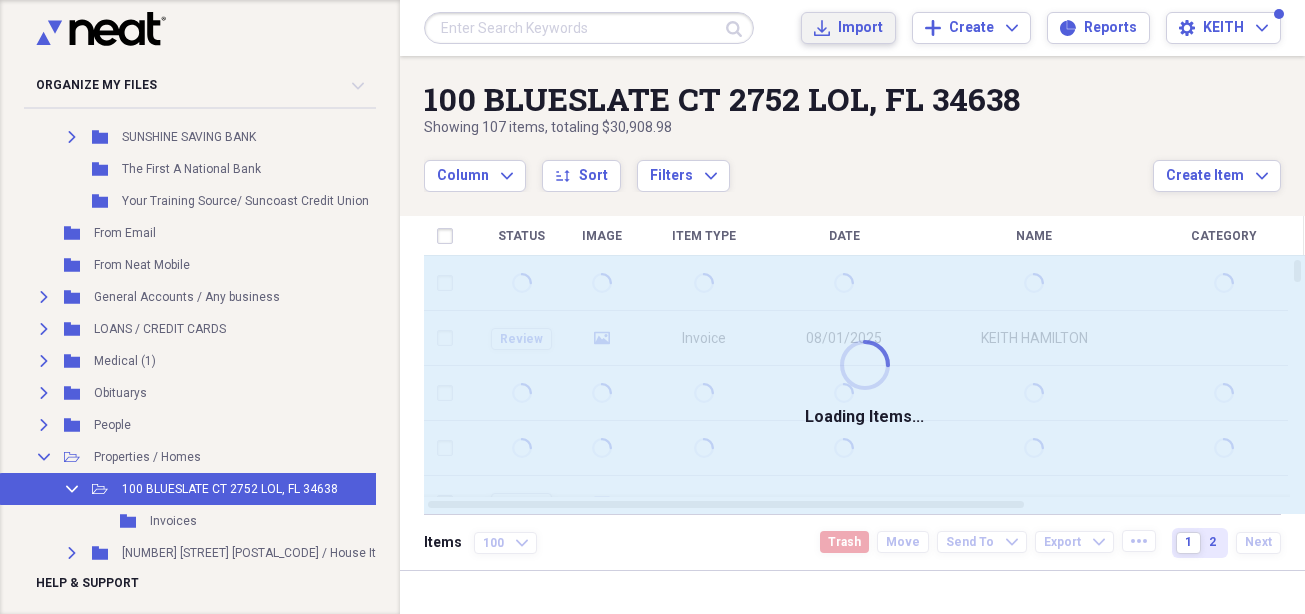 click on "Import" at bounding box center (860, 28) 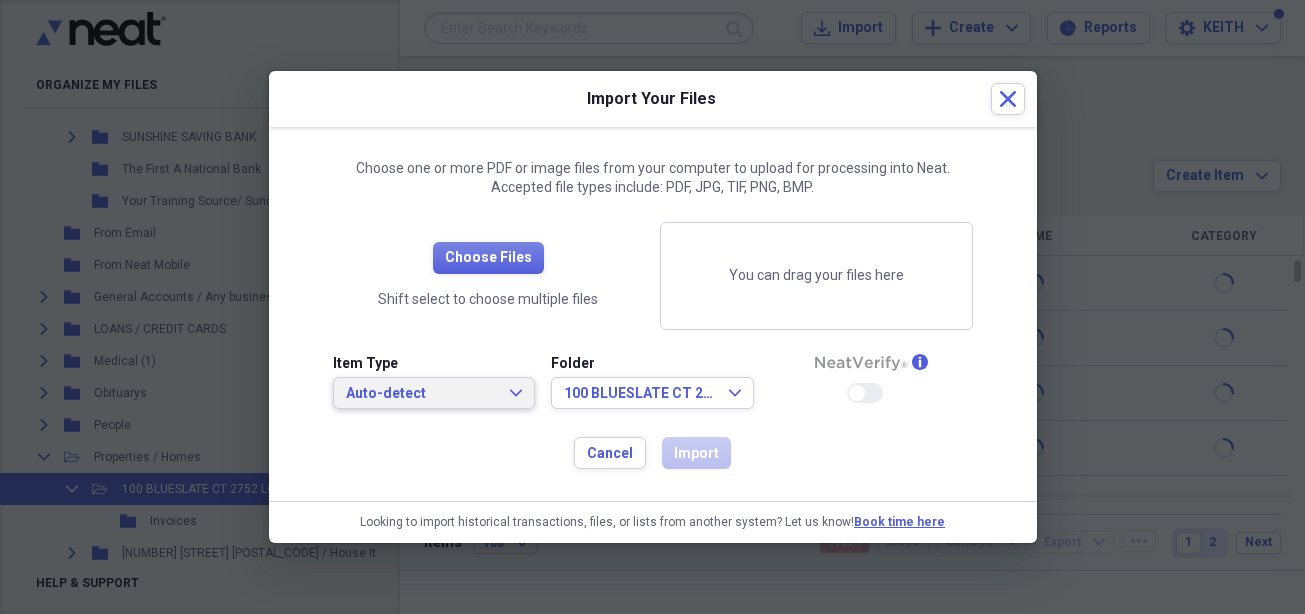 click on "Expand" 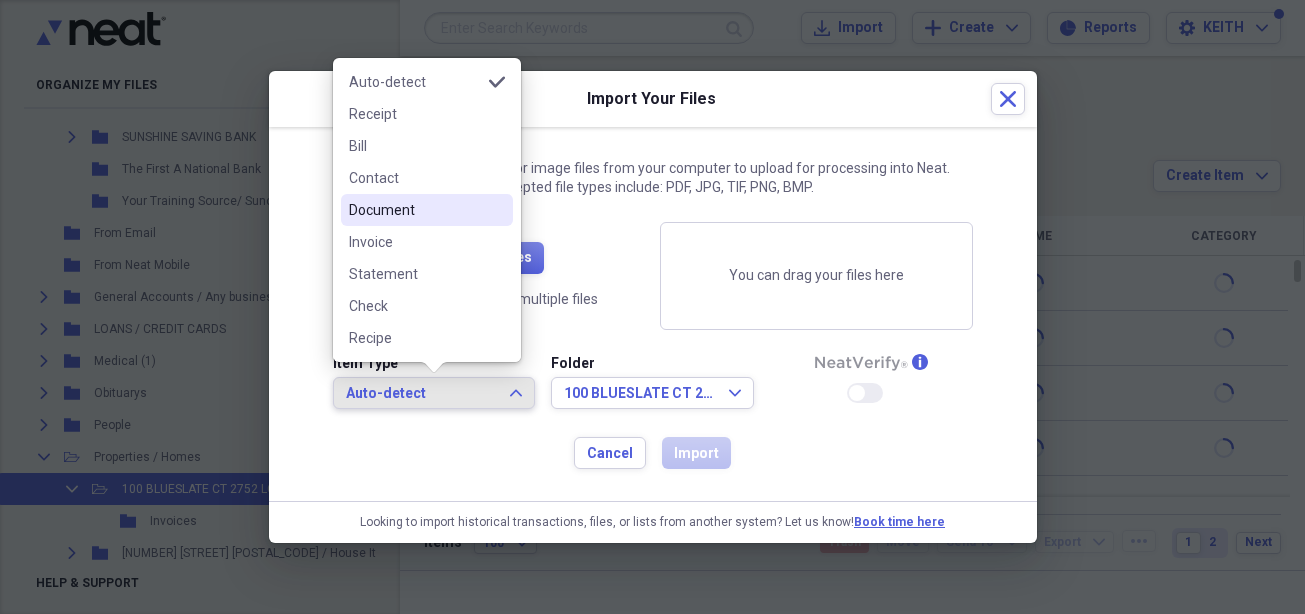 click on "Document" at bounding box center [427, 210] 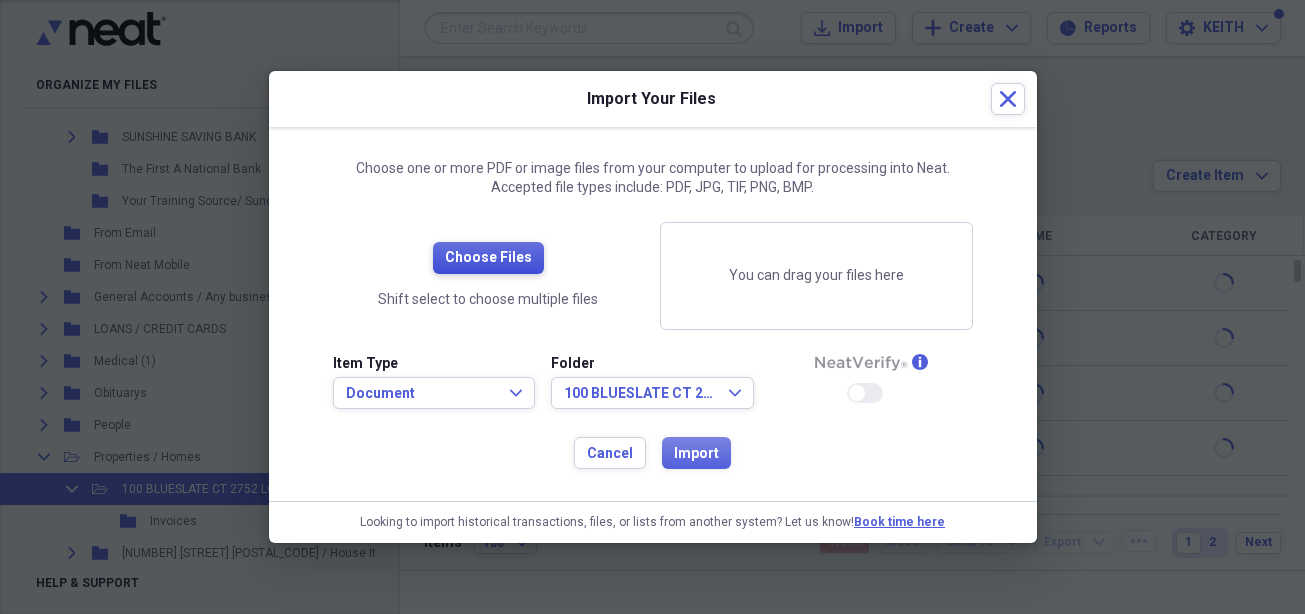 click on "Choose Files" at bounding box center [488, 258] 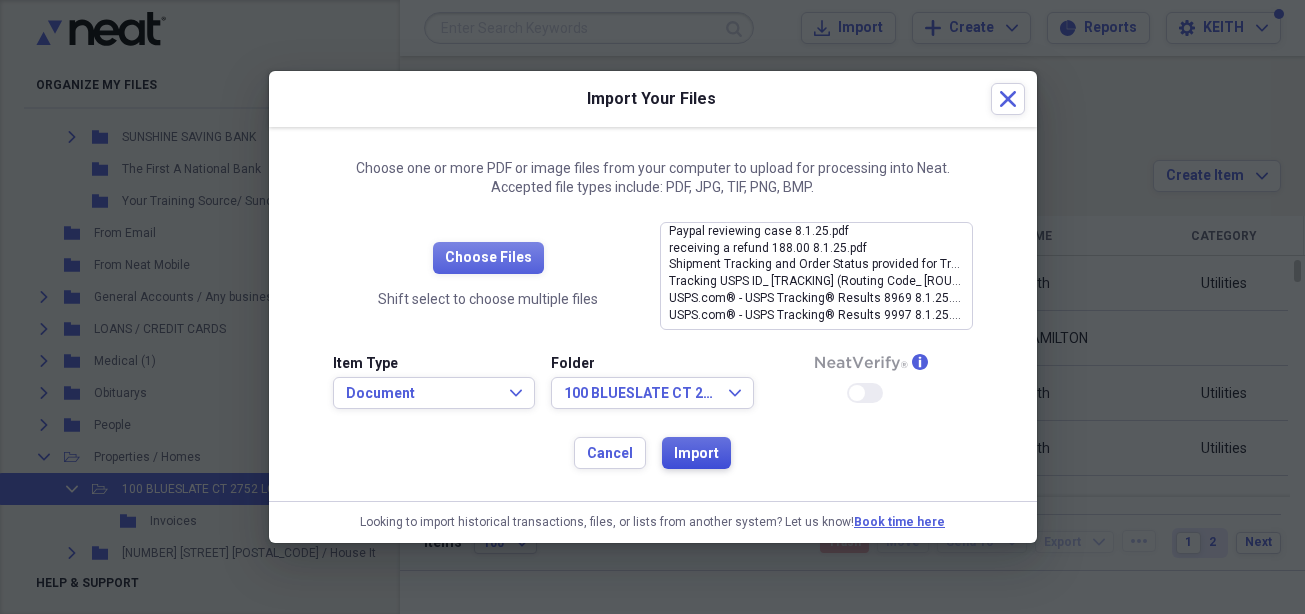 click on "Import" at bounding box center (696, 454) 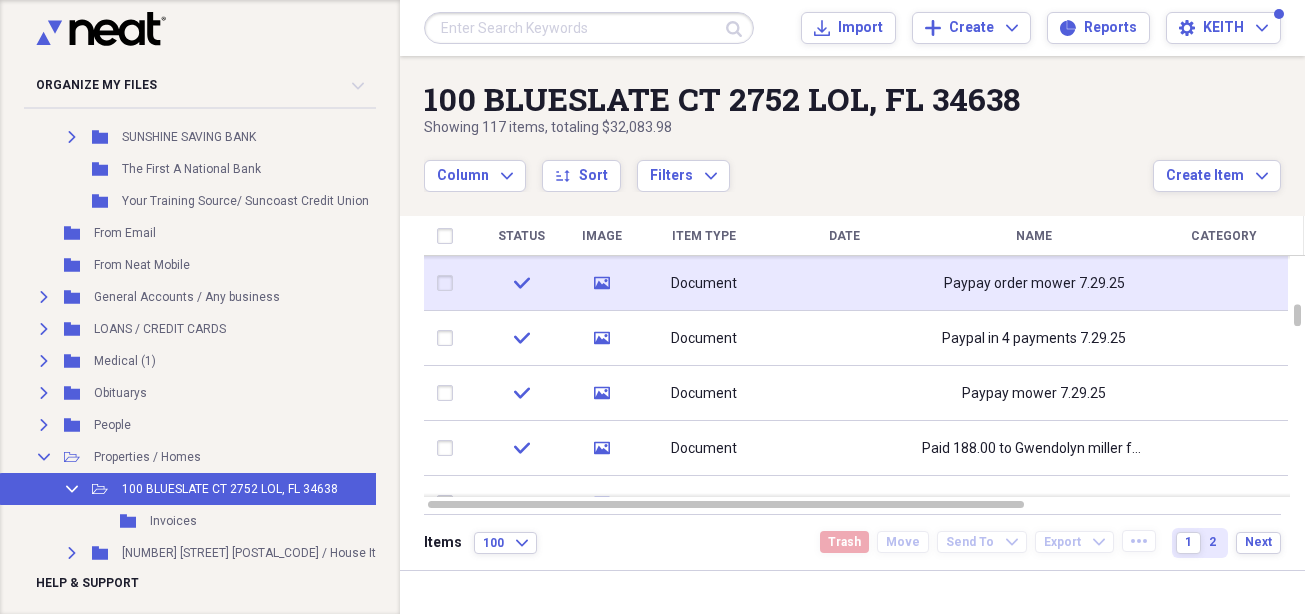 click on "Document" at bounding box center (704, 284) 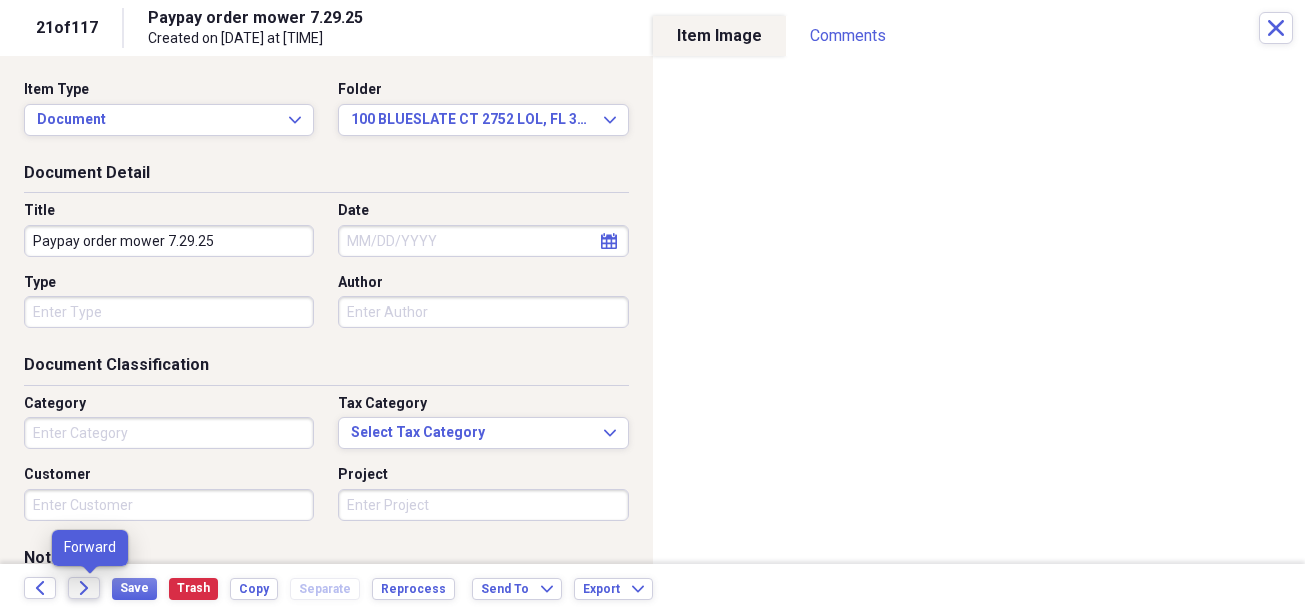 click on "Forward" 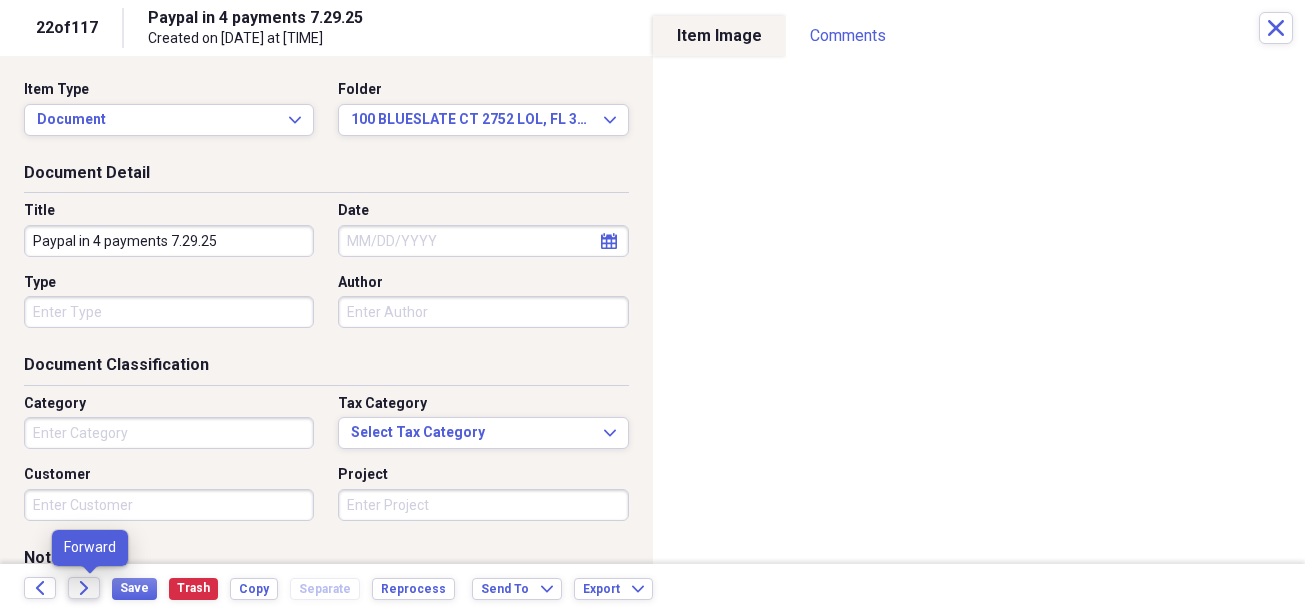 click 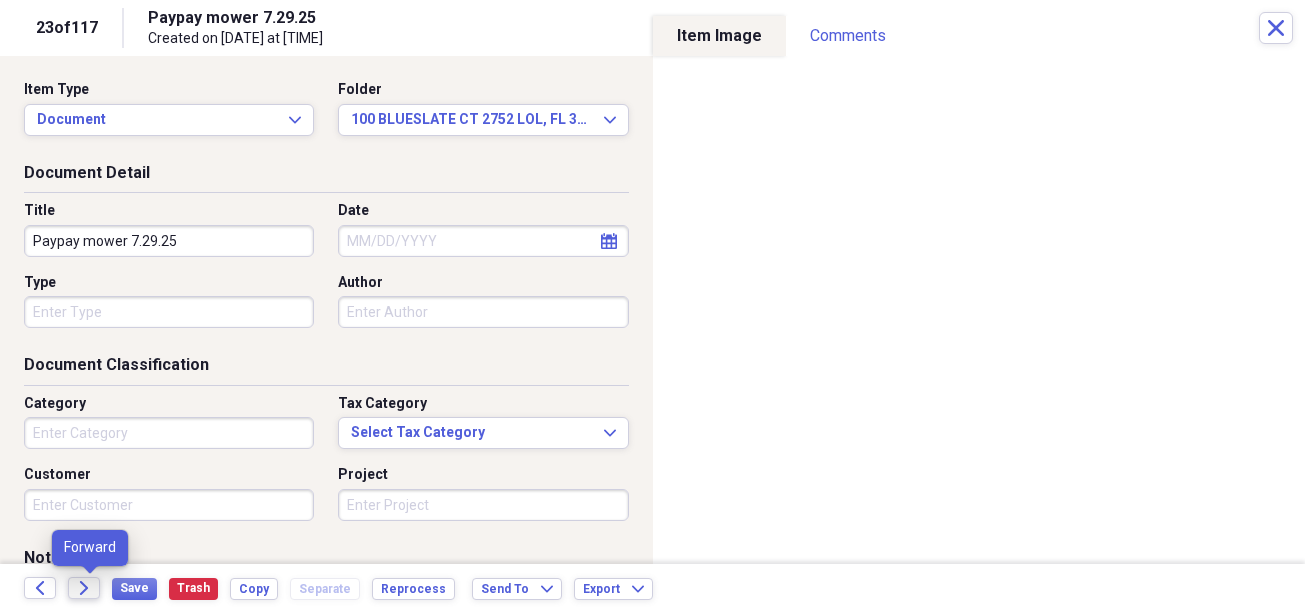 click 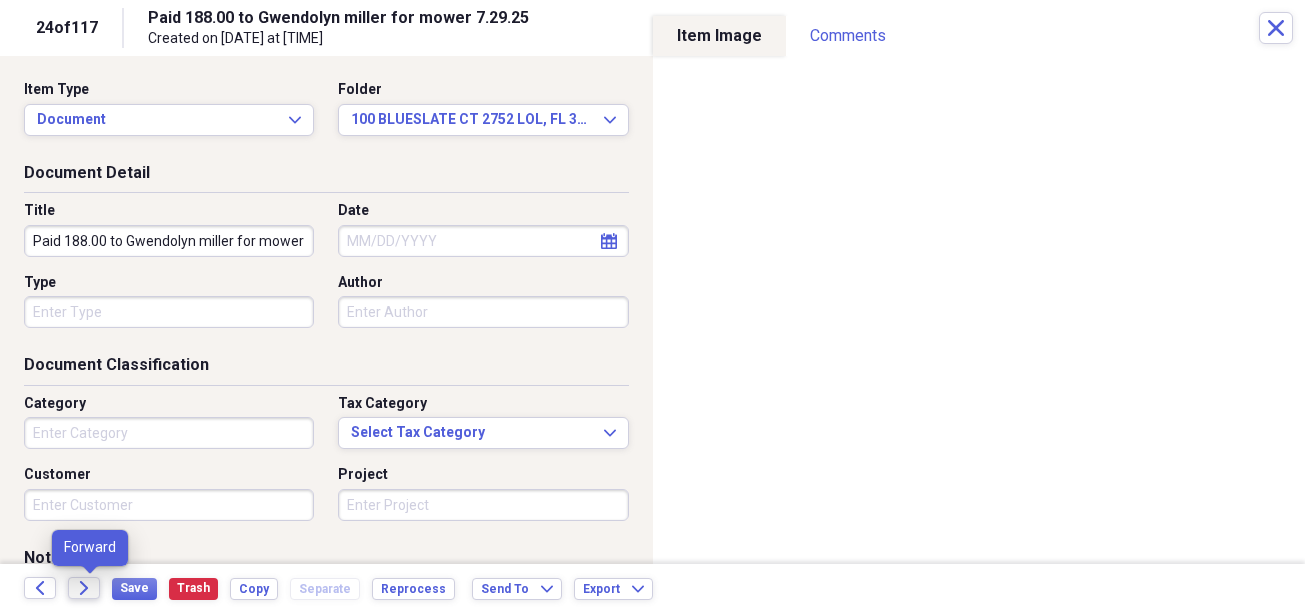 click 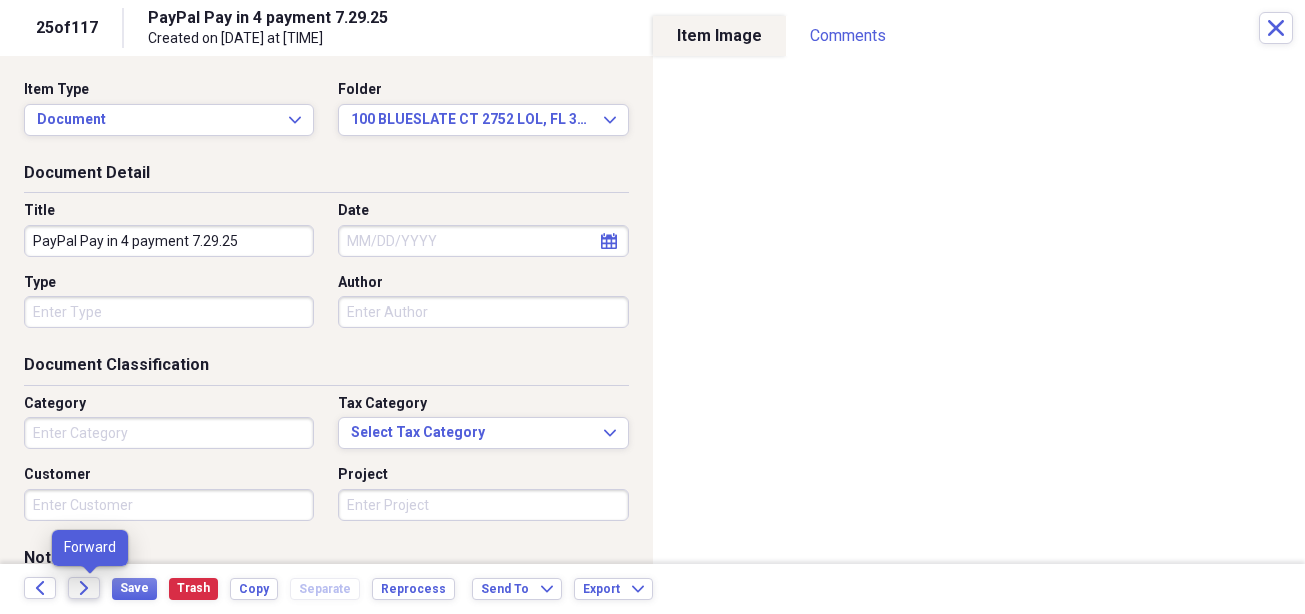 click on "Forward" 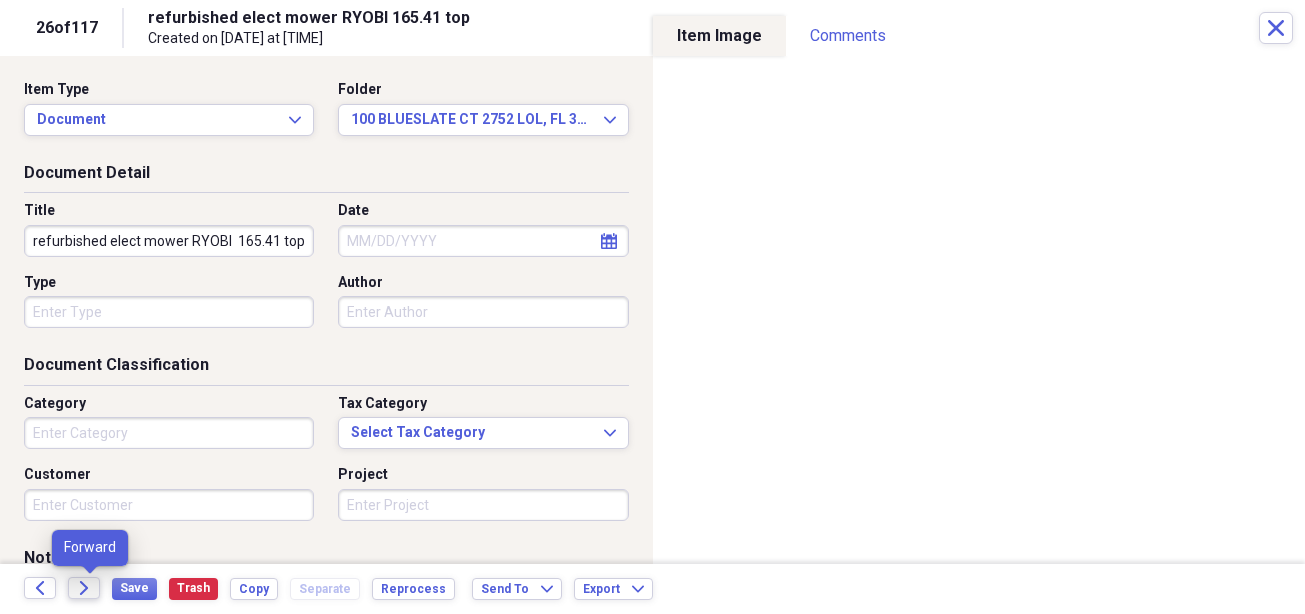 click on "Forward" 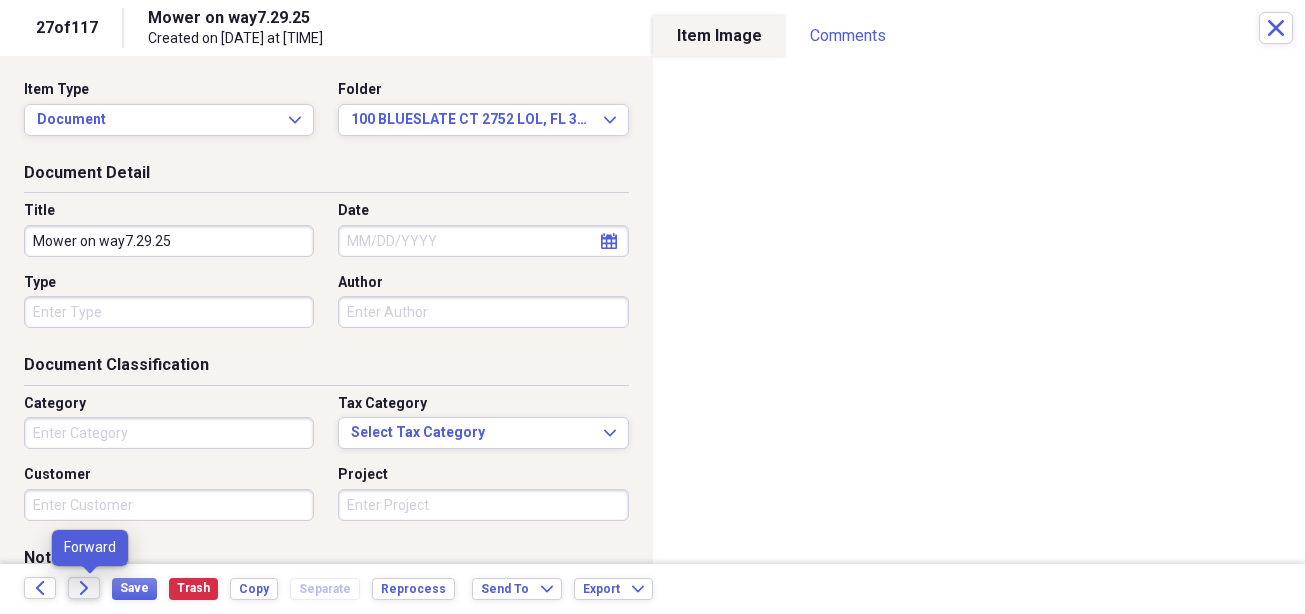 click on "Forward" 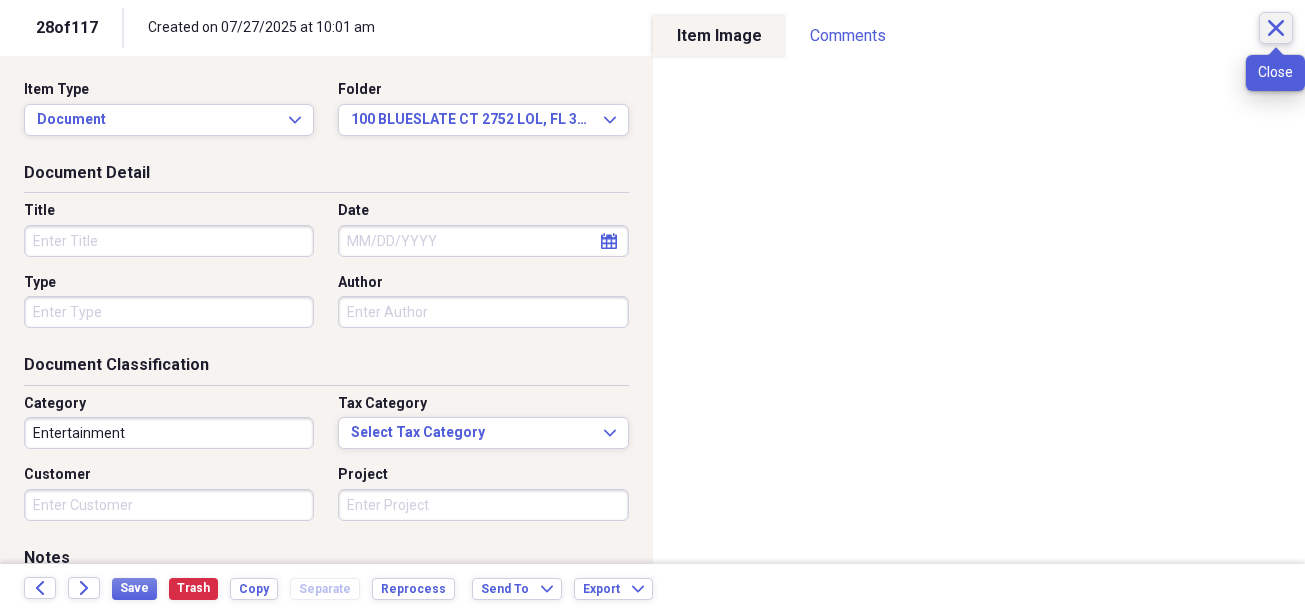 click on "Close" at bounding box center (1276, 28) 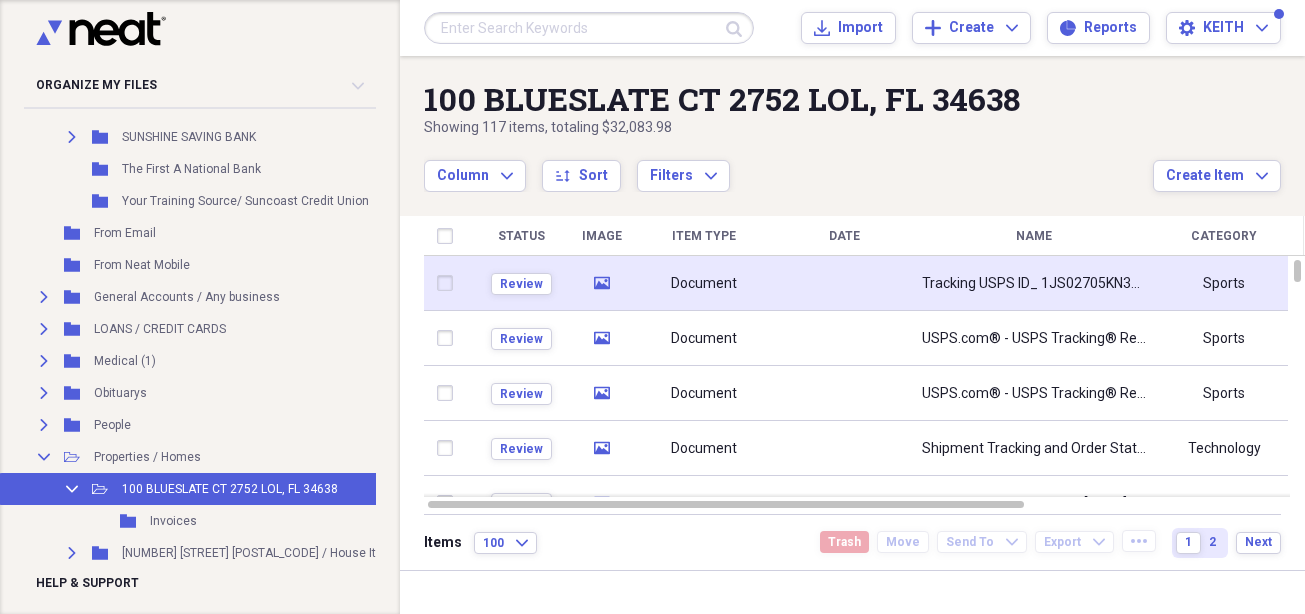 click on "Tracking USPS ID_ 1JS02705KN380383X (Routing Code_ C-L-Q-T)  7.29.25" at bounding box center [1034, 284] 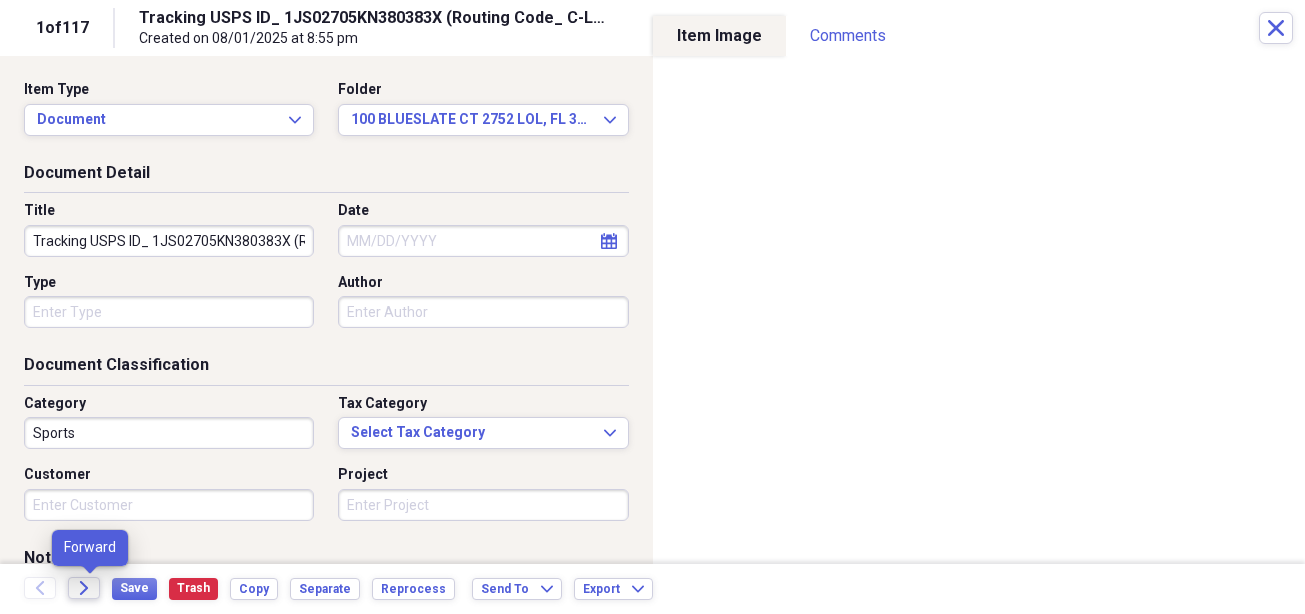 click on "Forward" 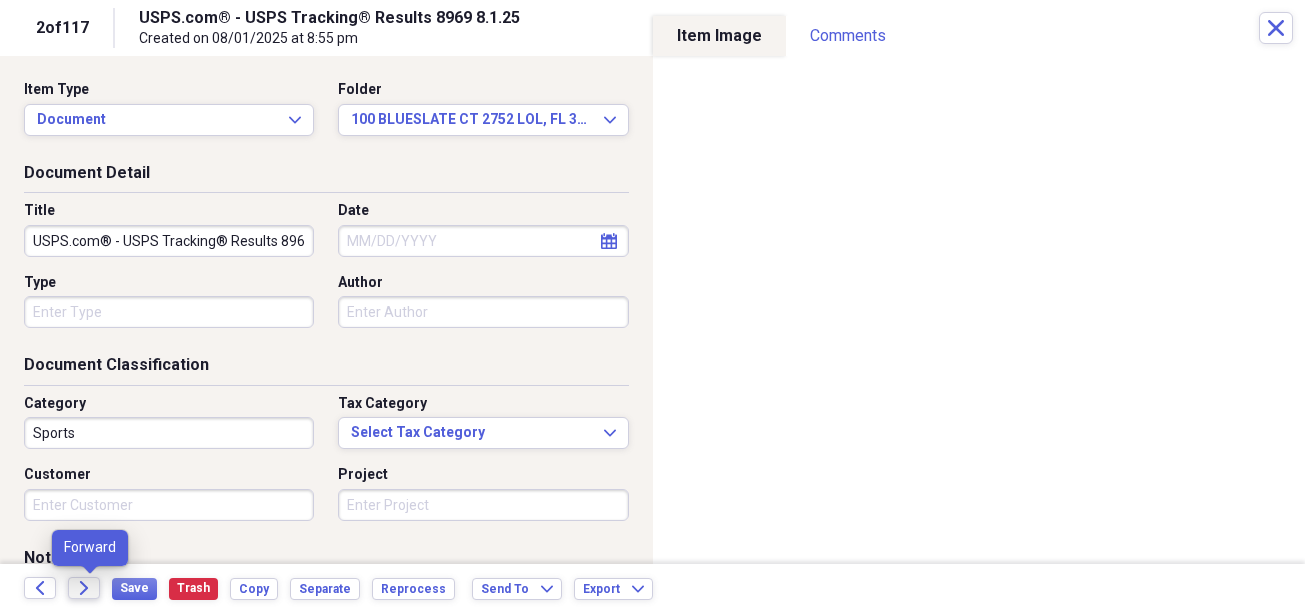 click on "Forward" 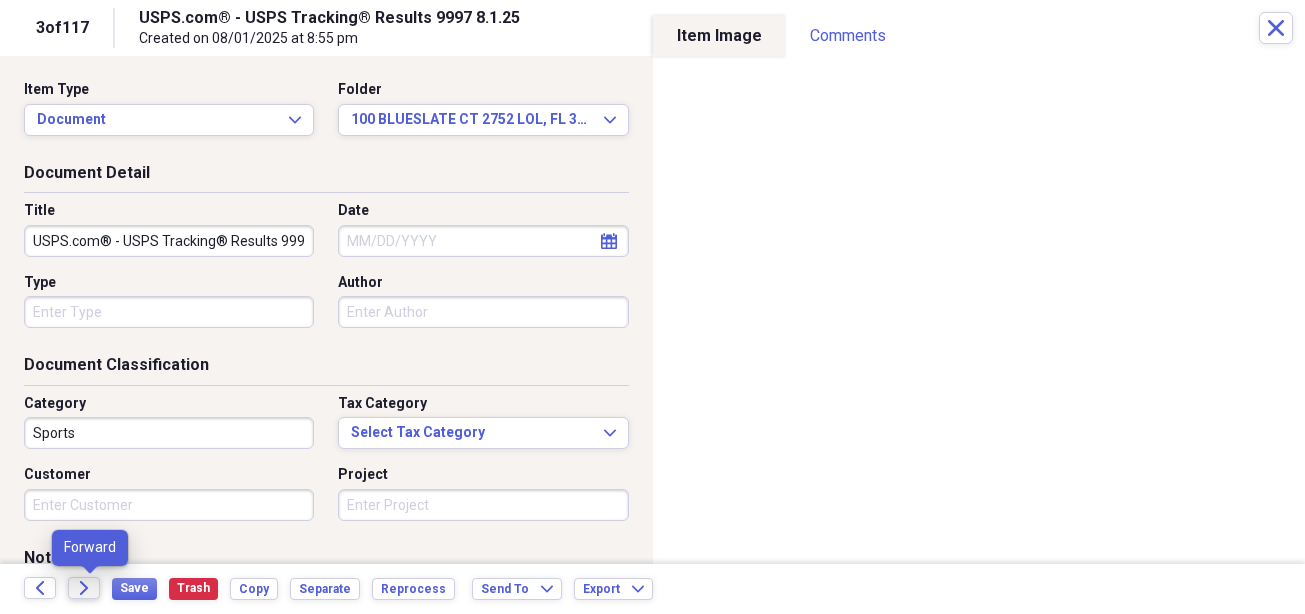 click on "Forward" 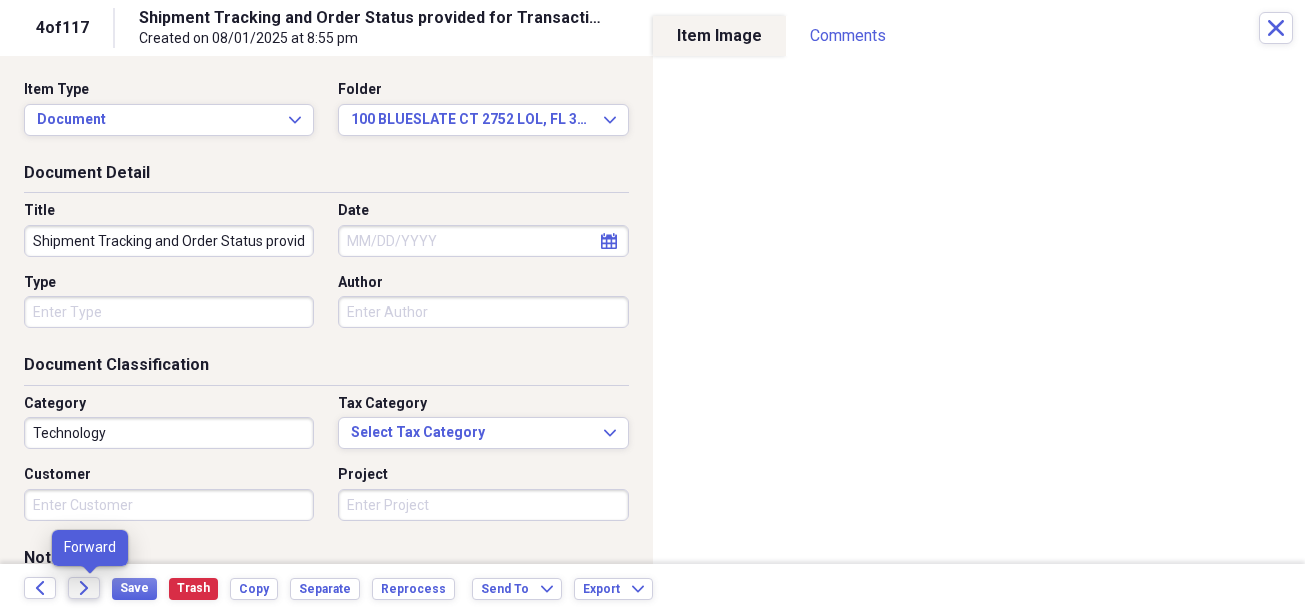 click on "Forward" 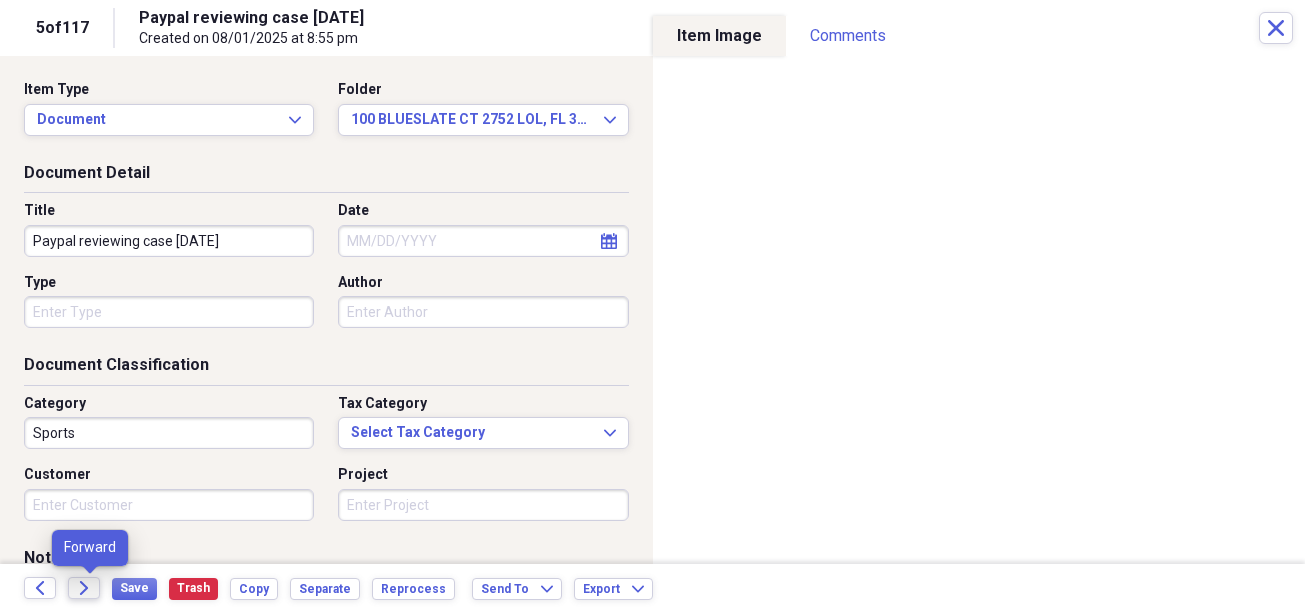 click on "Forward" 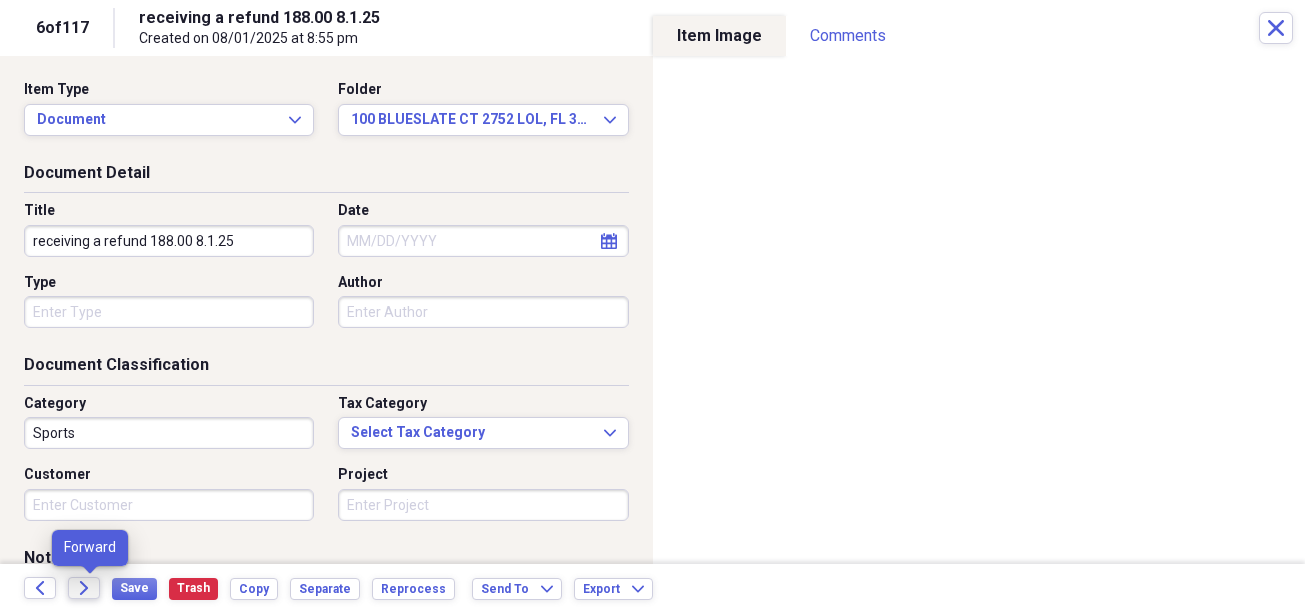 click on "Forward" 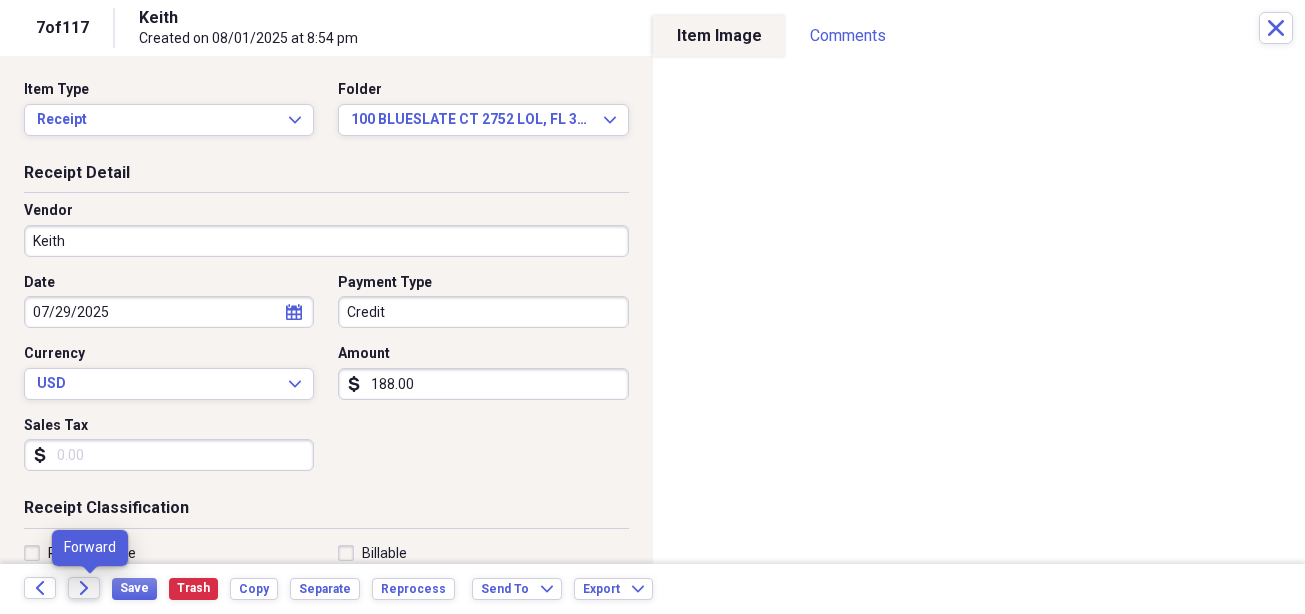 click on "Forward" 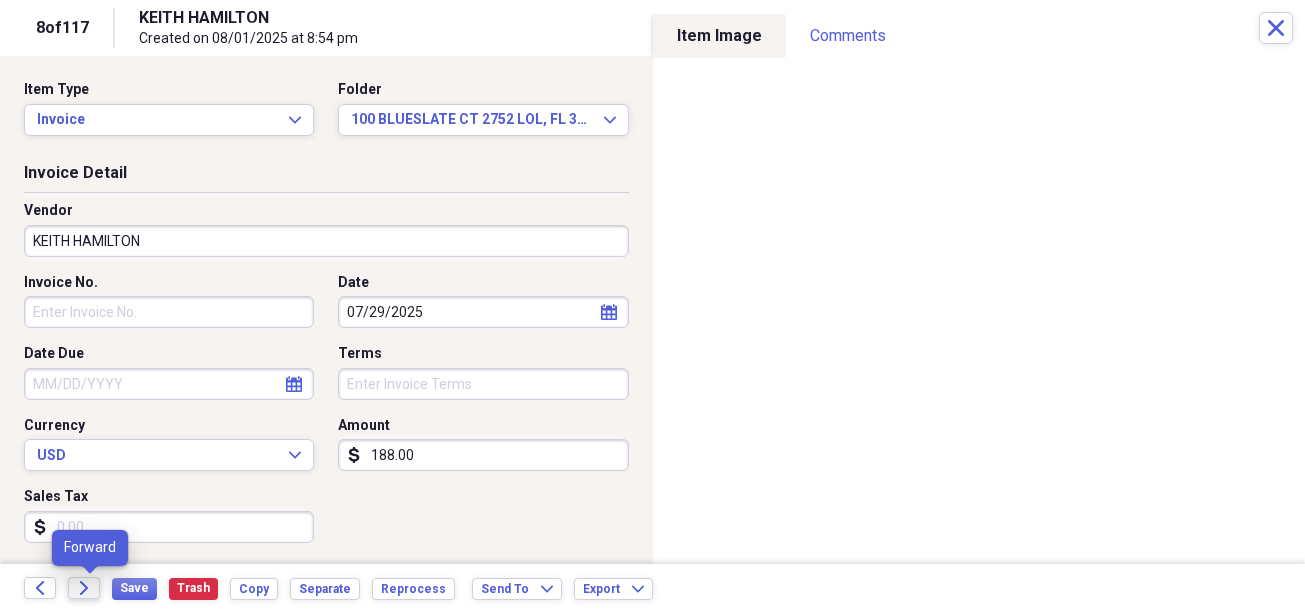 click on "Forward" 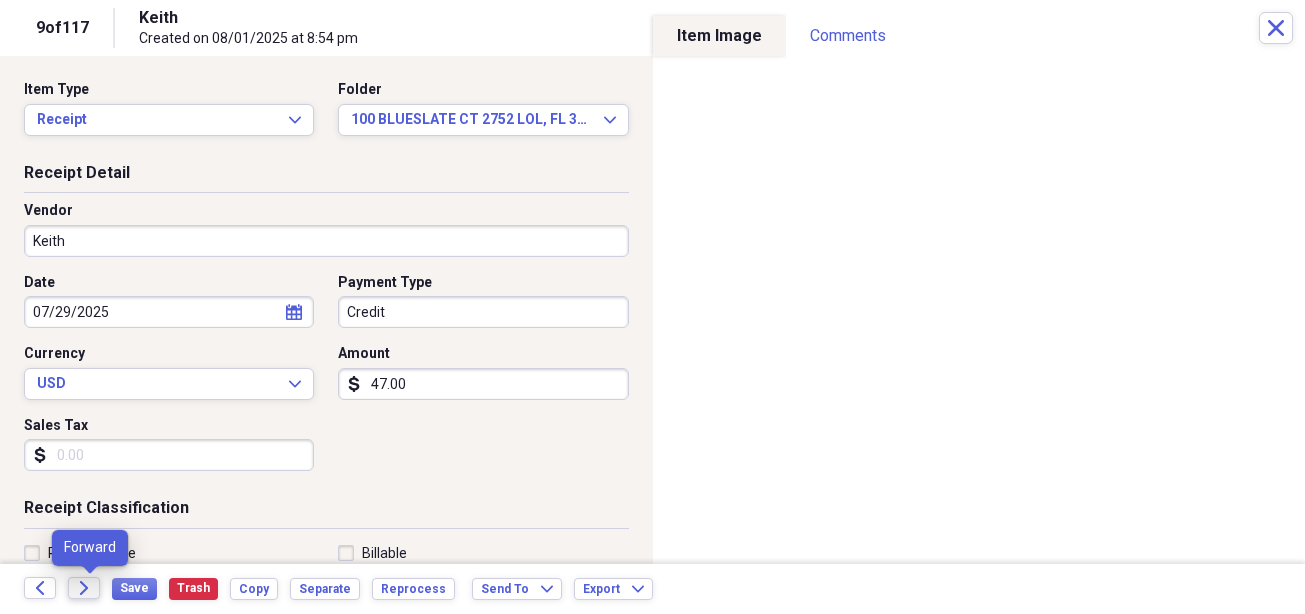 click on "Forward" 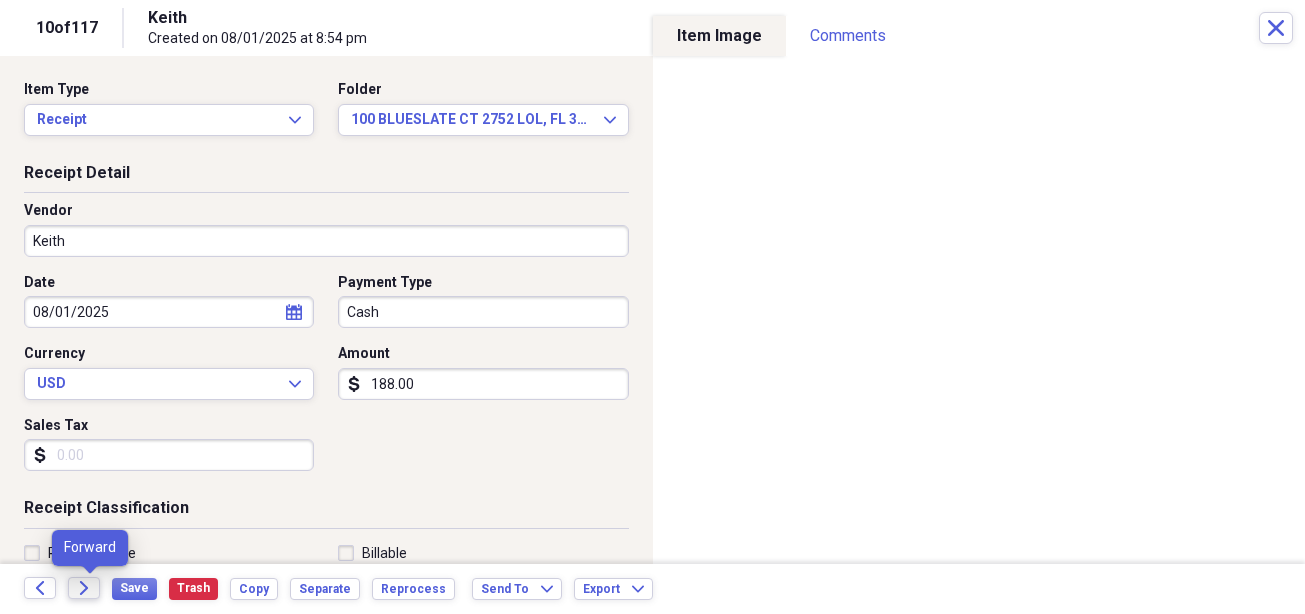 click on "Forward" 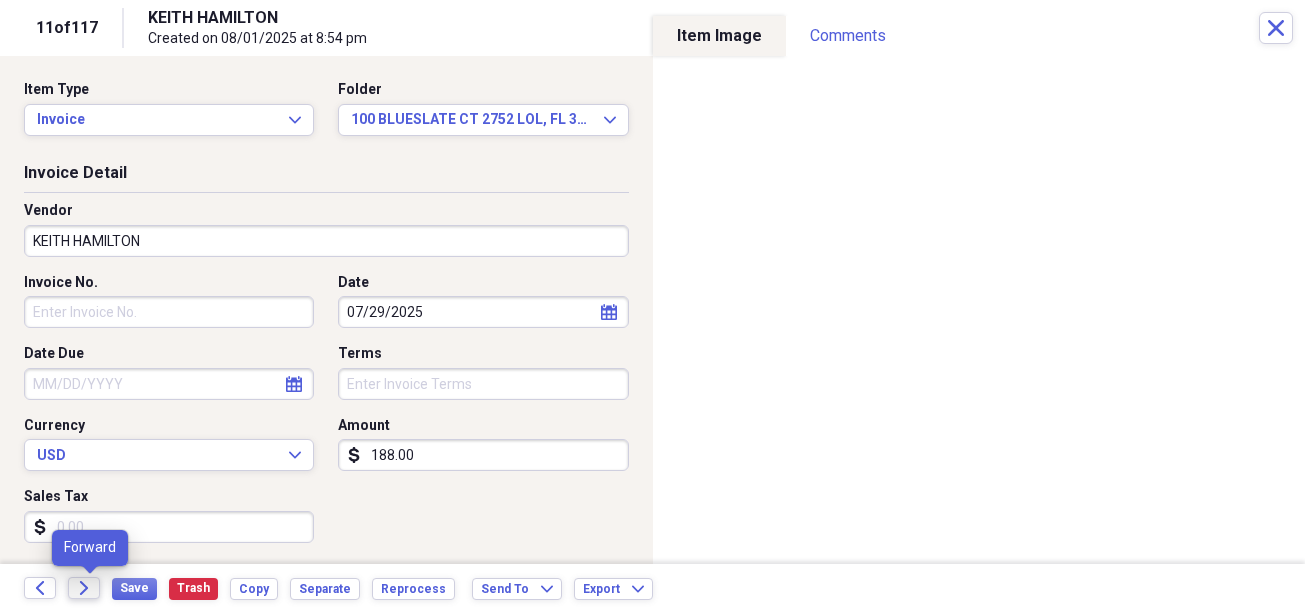 click on "Forward" 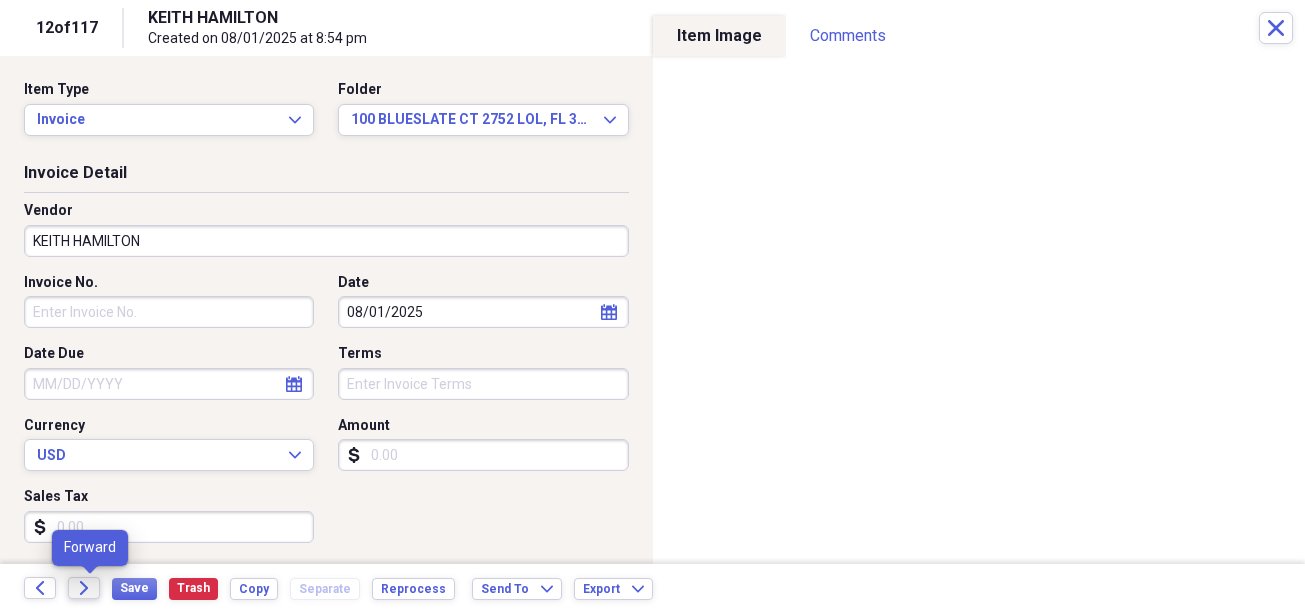 click on "Forward" 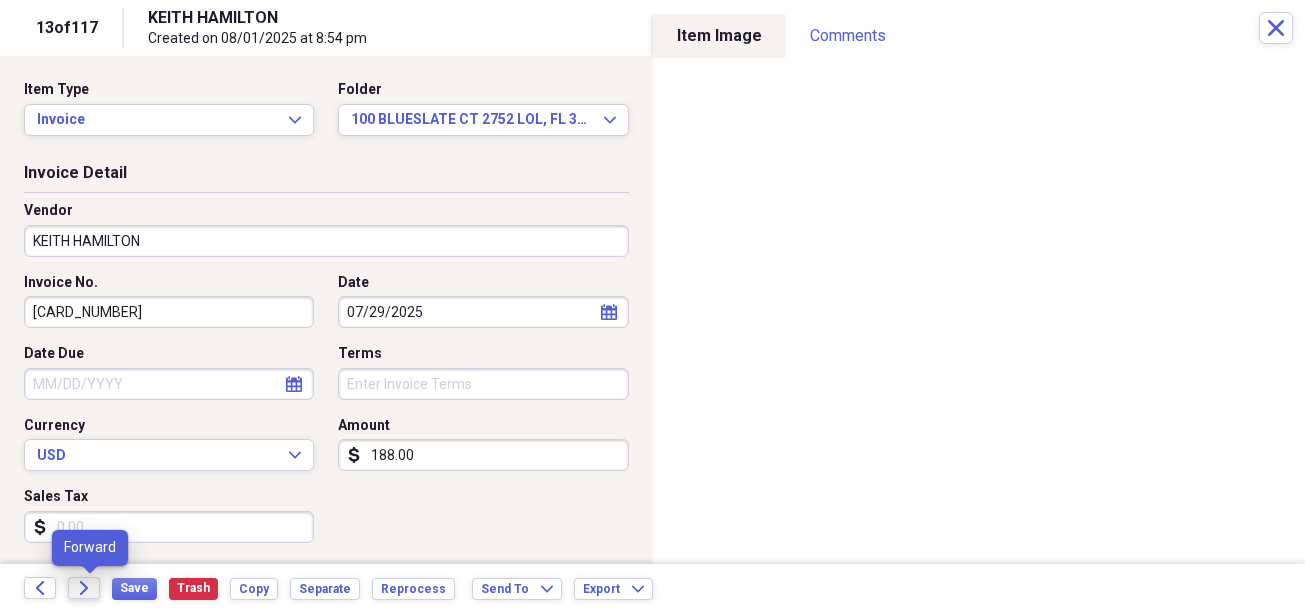 click on "Forward" 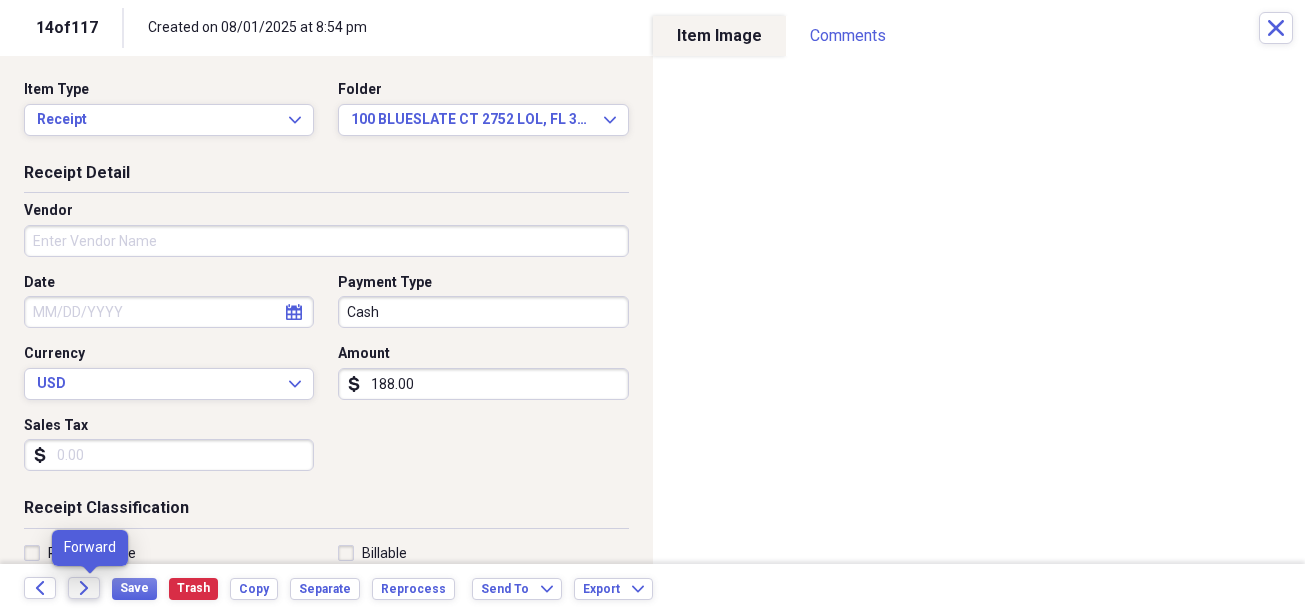 click on "Forward" 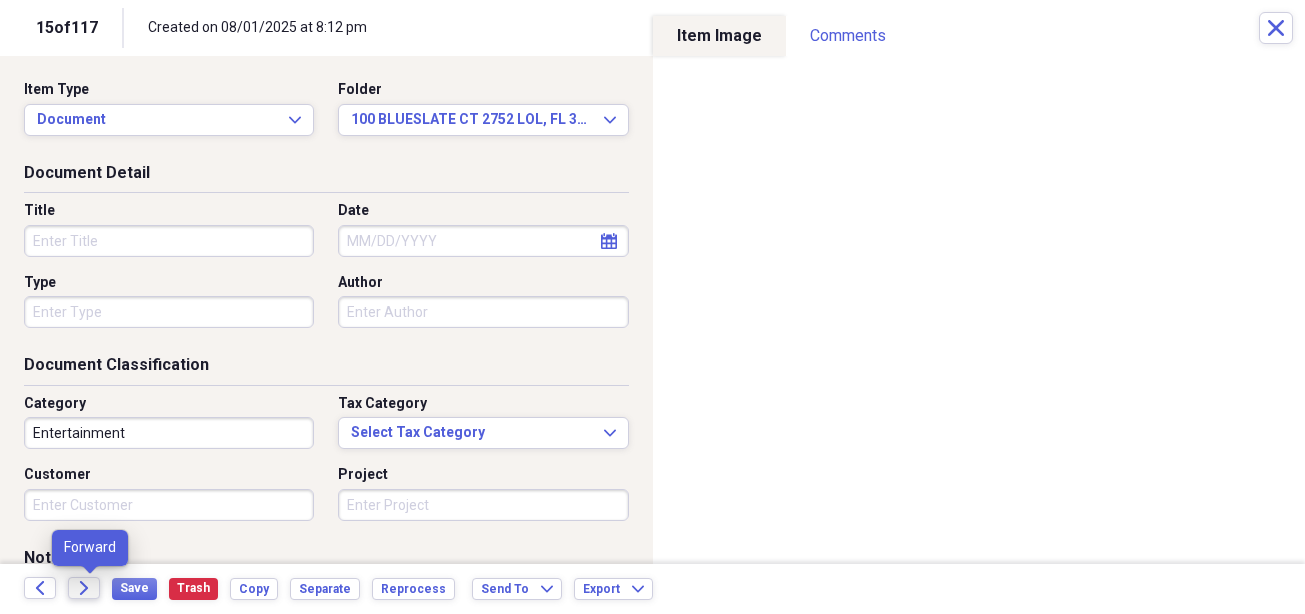 click on "Forward" 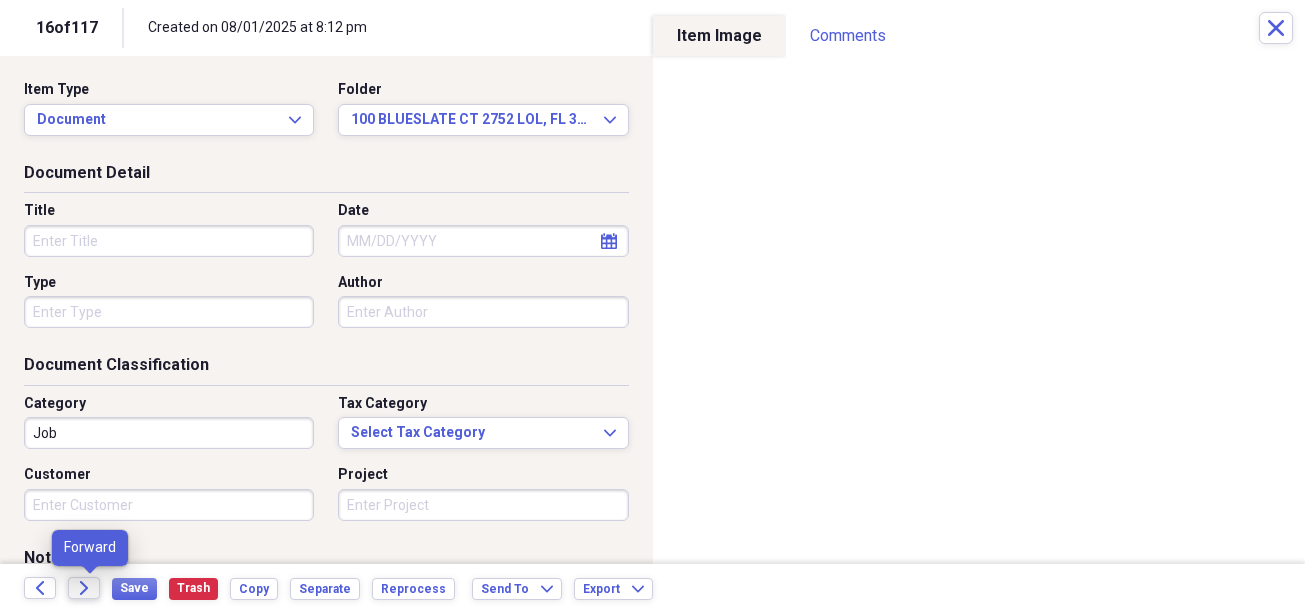 click on "Forward" 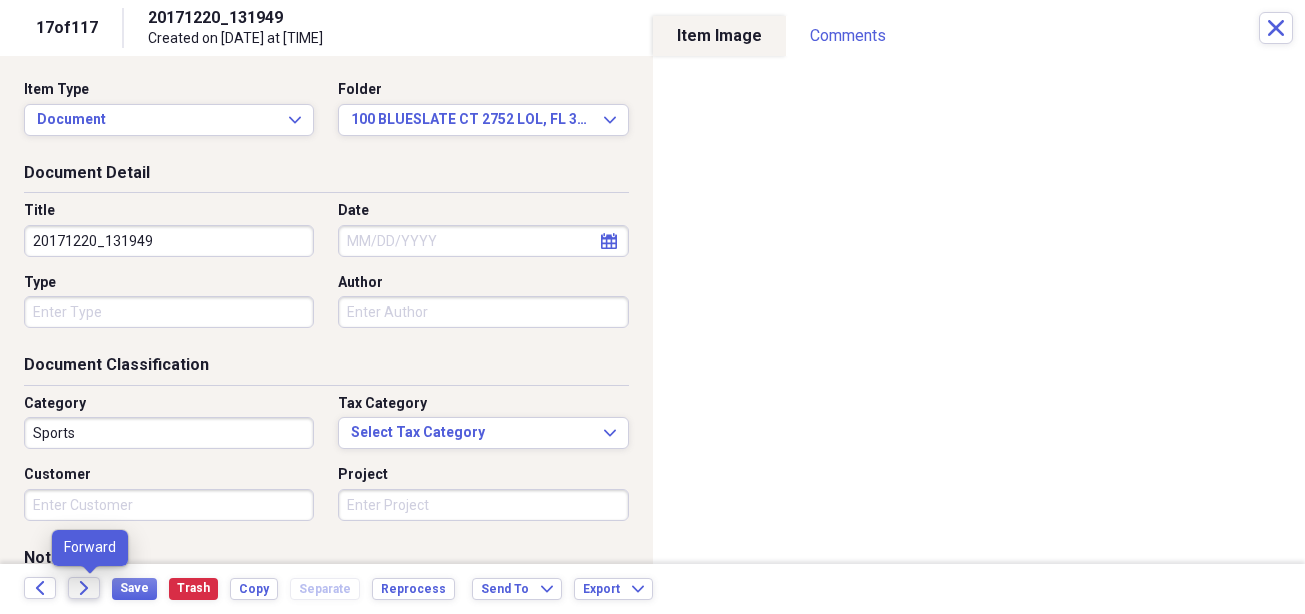 click on "Forward" 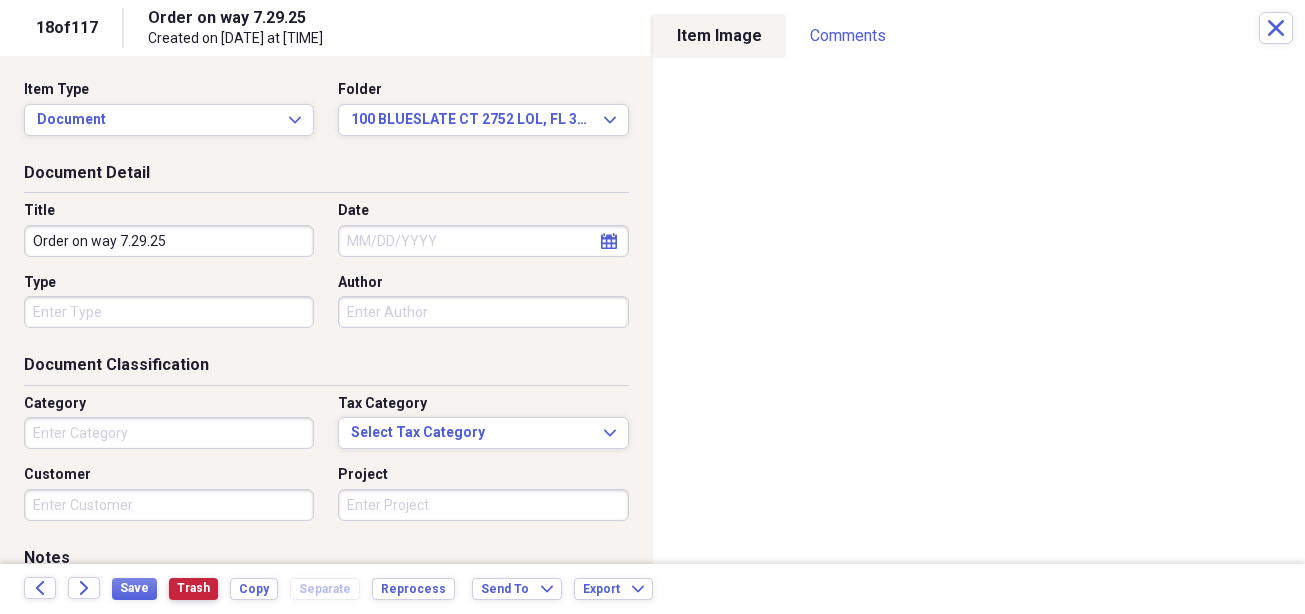 click on "Trash" at bounding box center (193, 588) 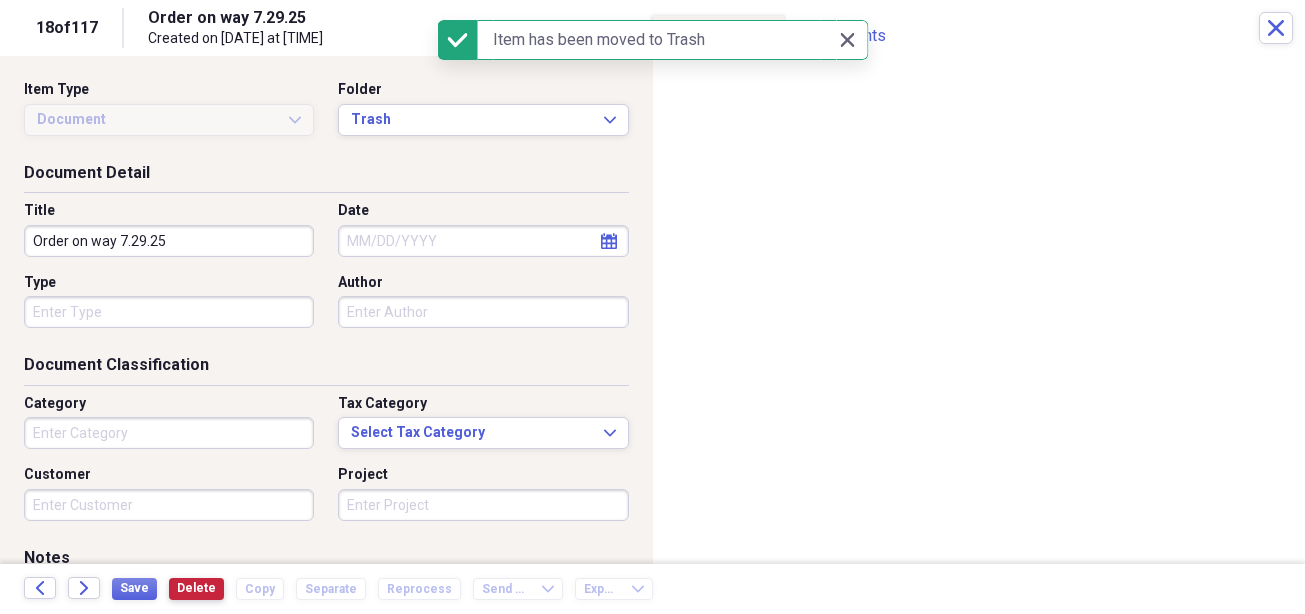 click on "Delete" at bounding box center (196, 588) 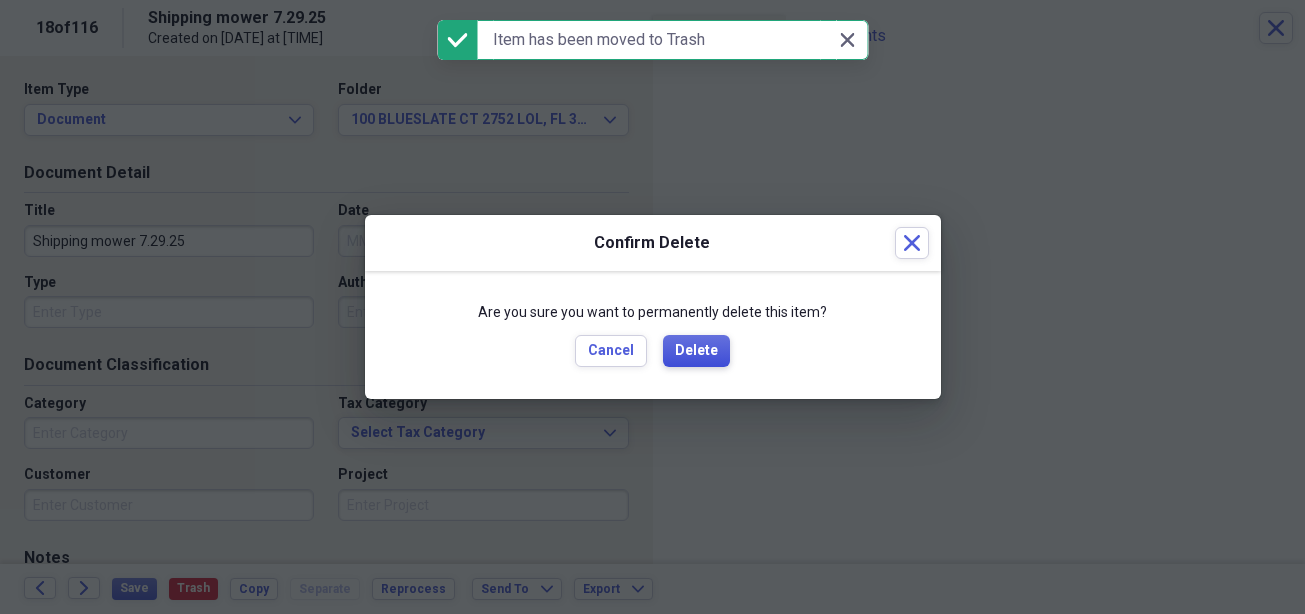 click on "Delete" at bounding box center [696, 351] 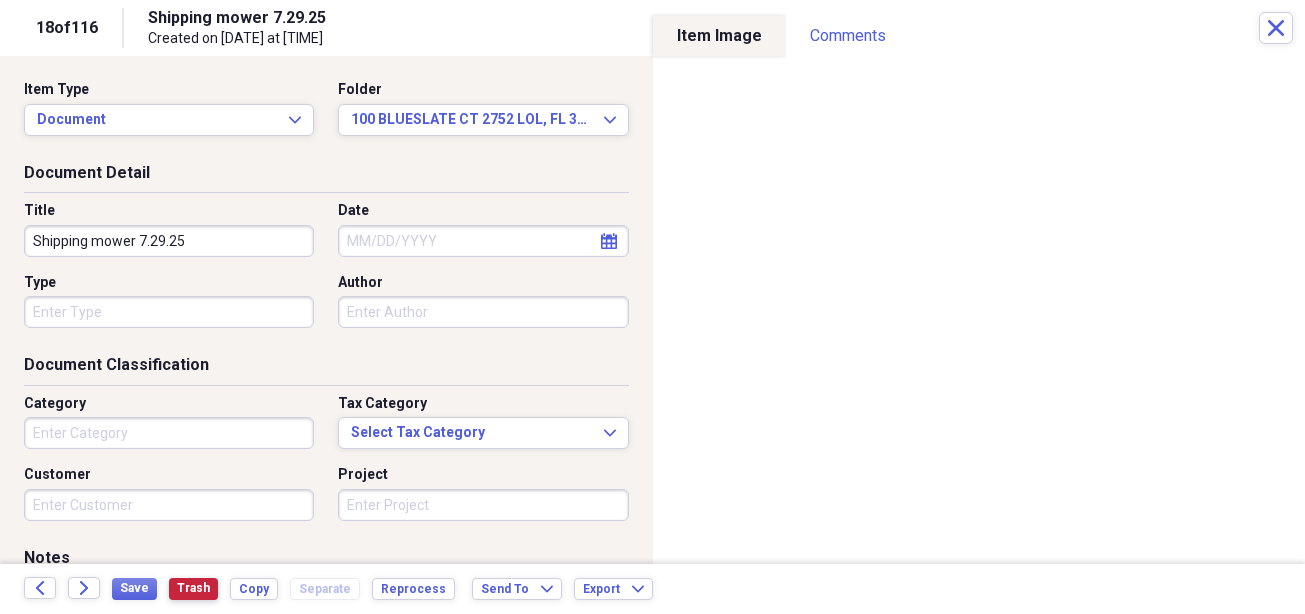 click on "Trash" at bounding box center (193, 589) 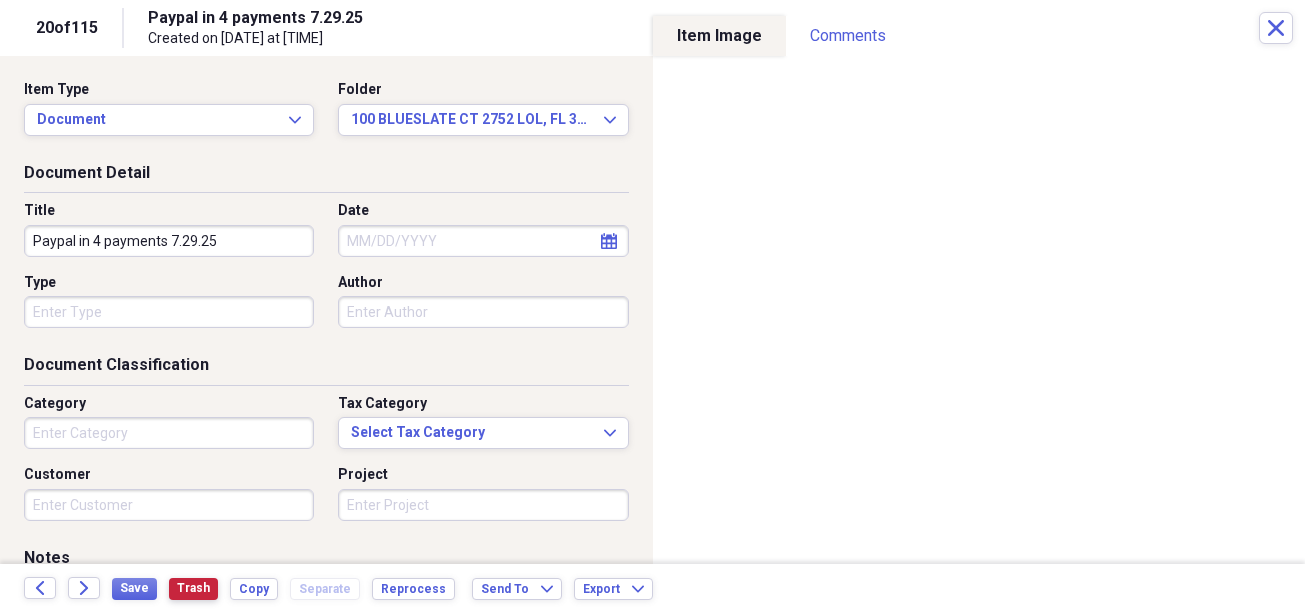 click on "Trash" at bounding box center (193, 589) 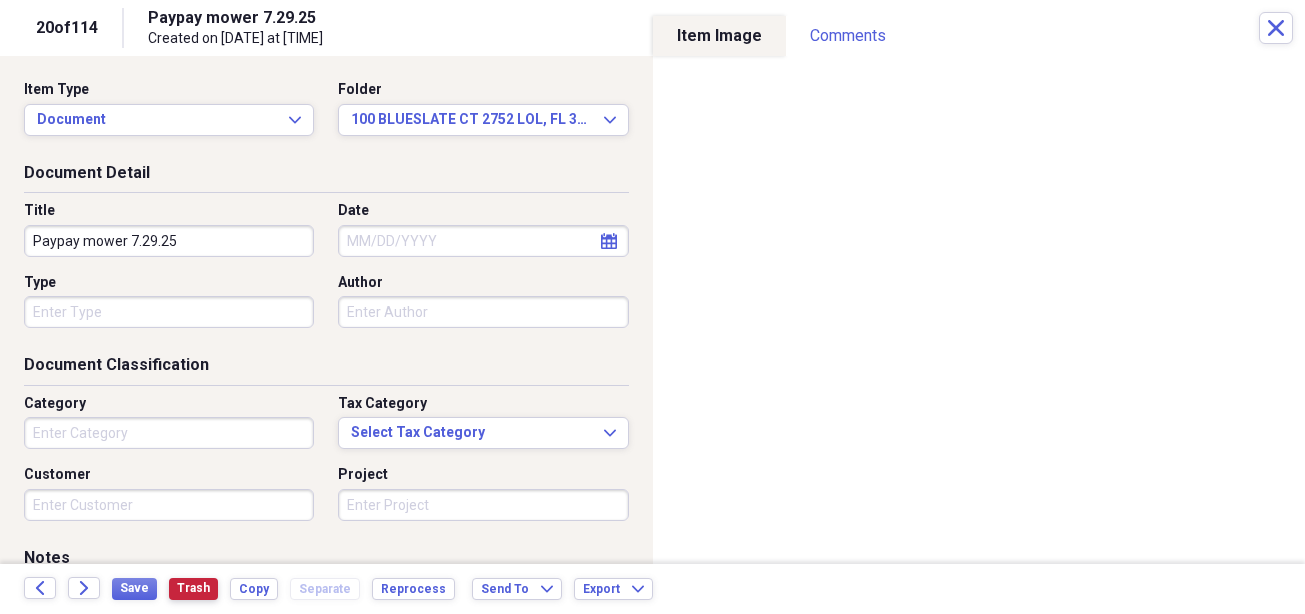 click on "Trash" at bounding box center [193, 588] 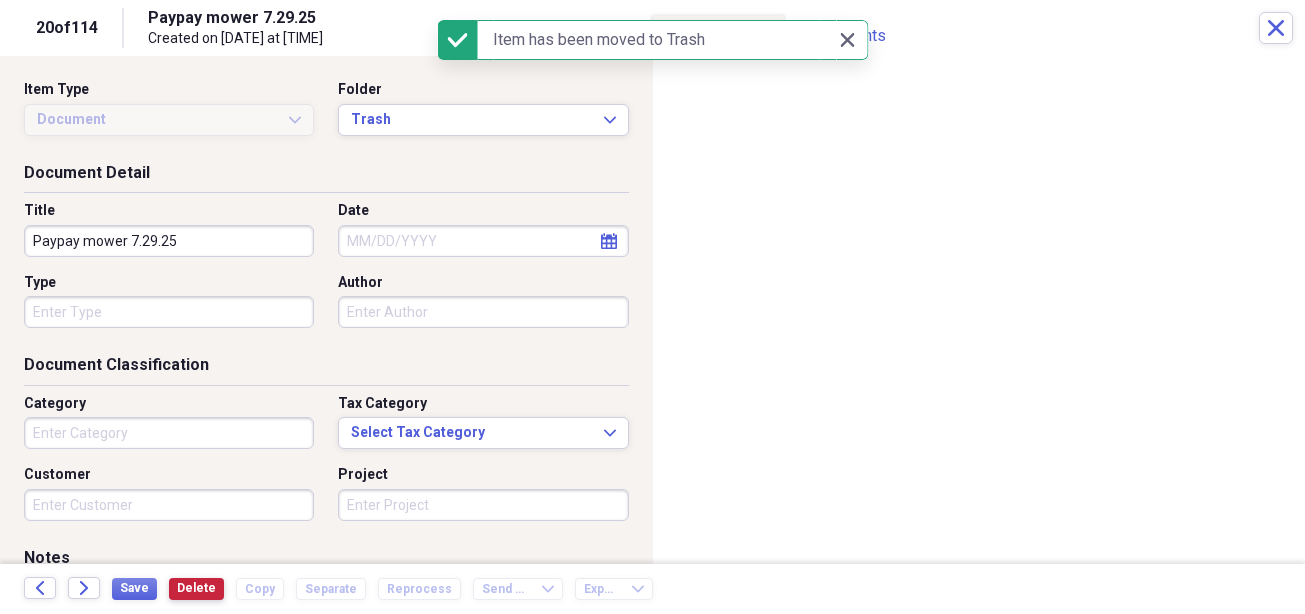 click on "Delete" at bounding box center (196, 588) 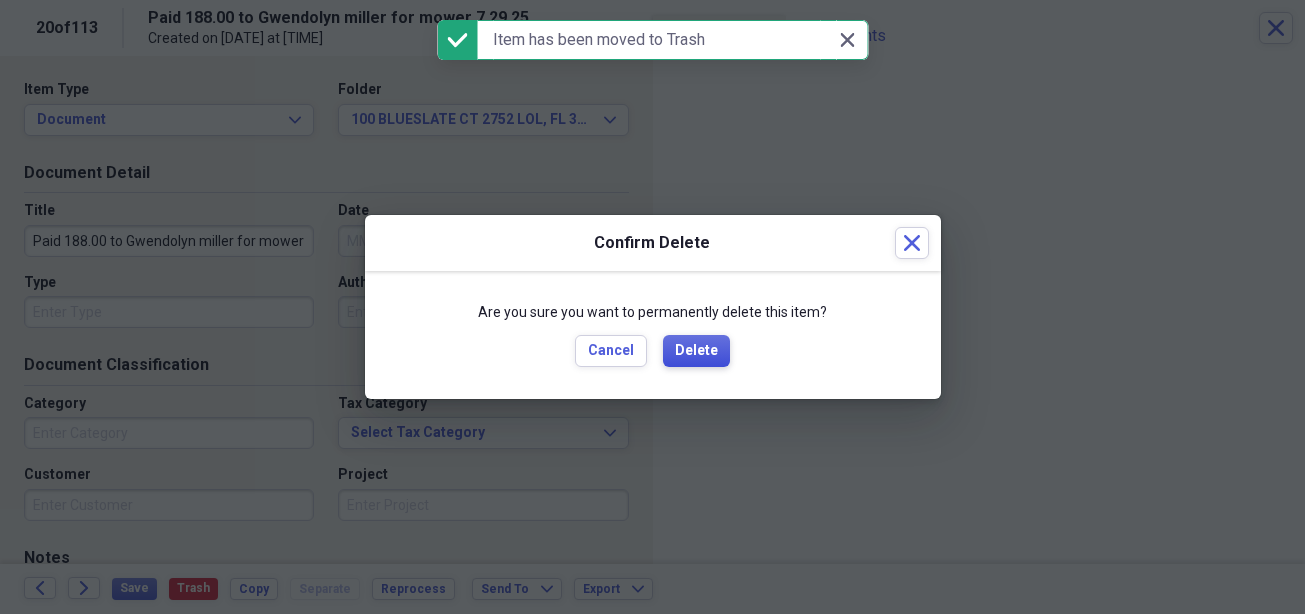 click on "Delete" at bounding box center [696, 351] 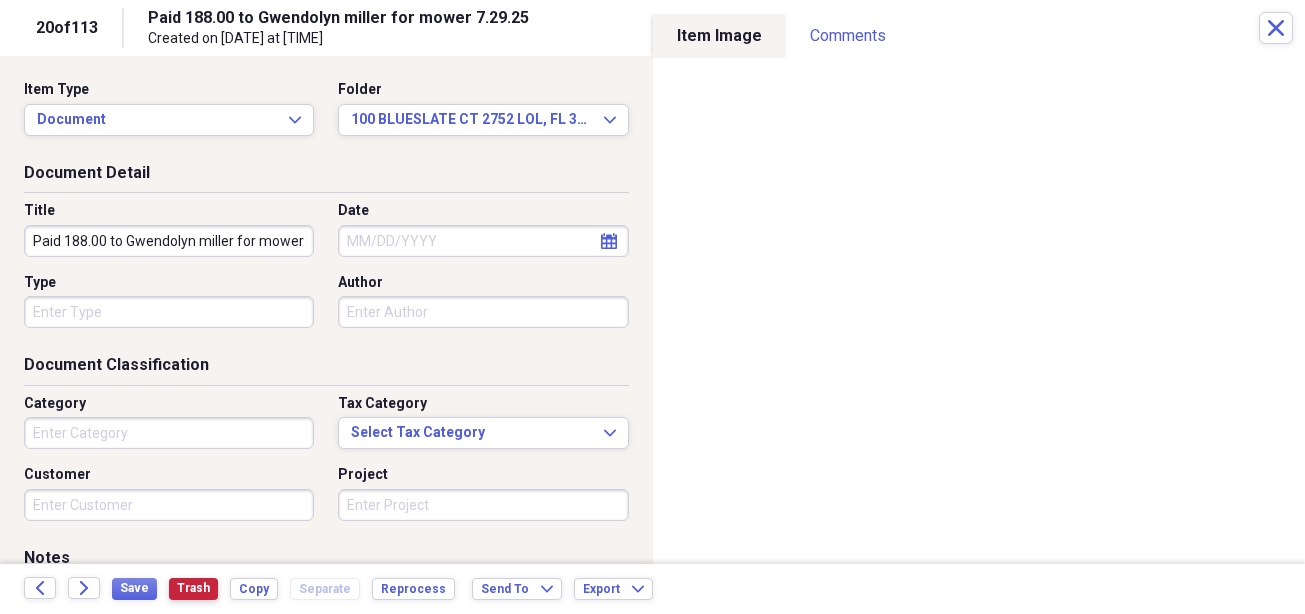 click on "Trash" at bounding box center [193, 588] 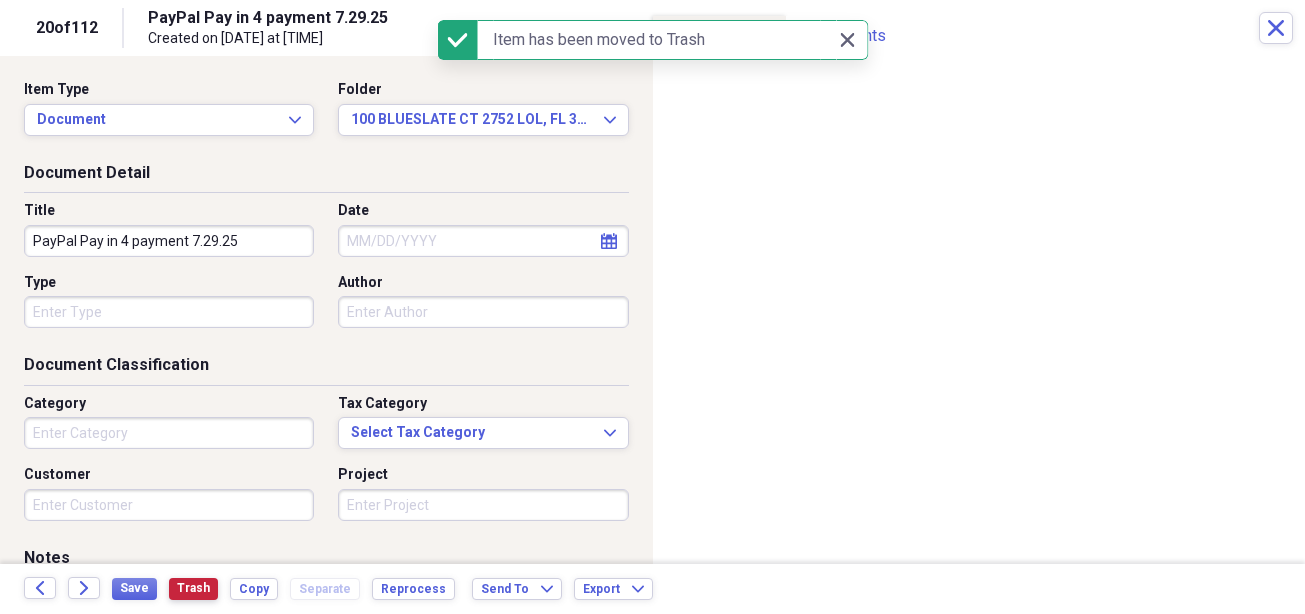 click on "Trash" at bounding box center (193, 588) 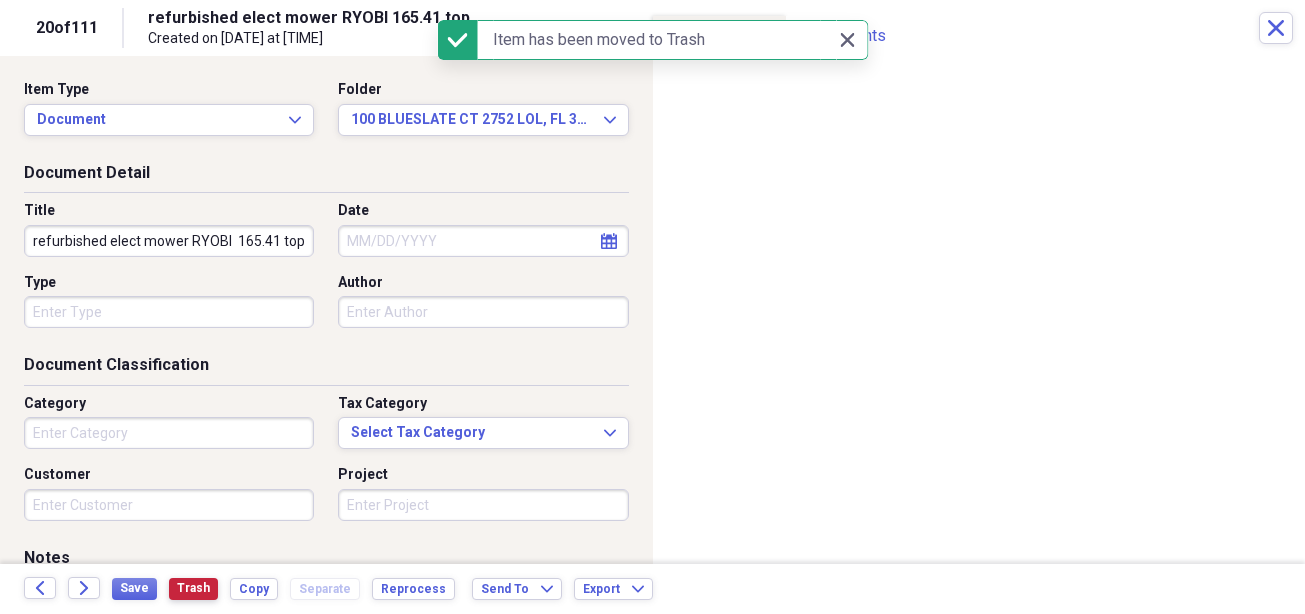 click on "Trash" at bounding box center (193, 588) 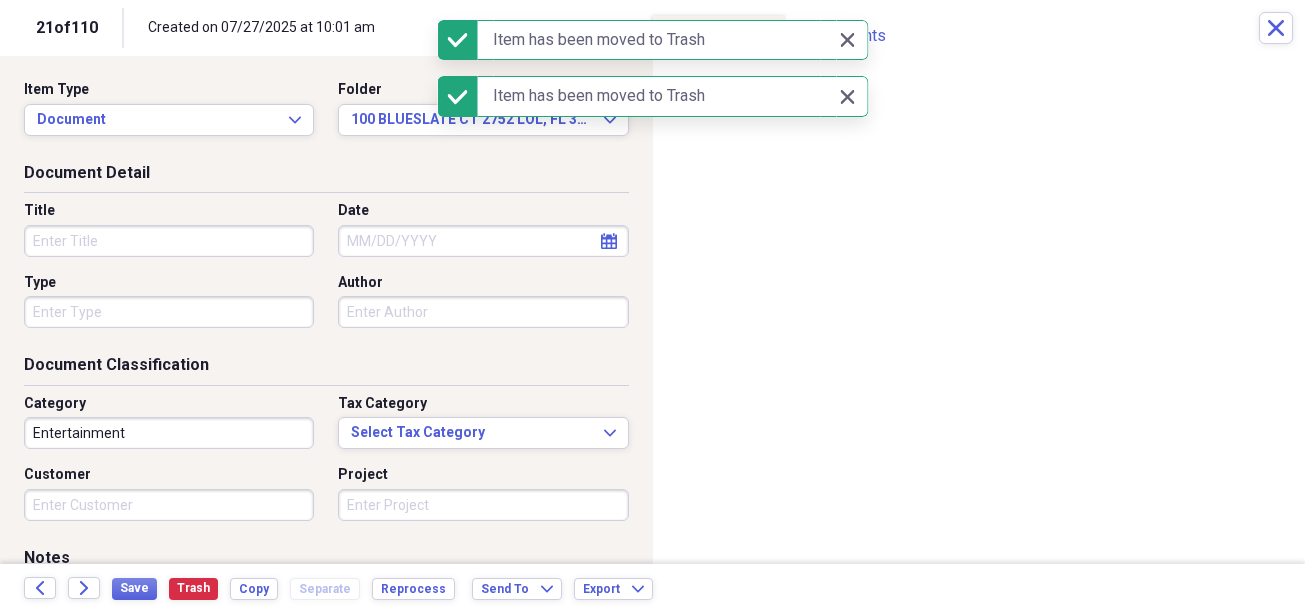 click on "Trash" at bounding box center (193, 588) 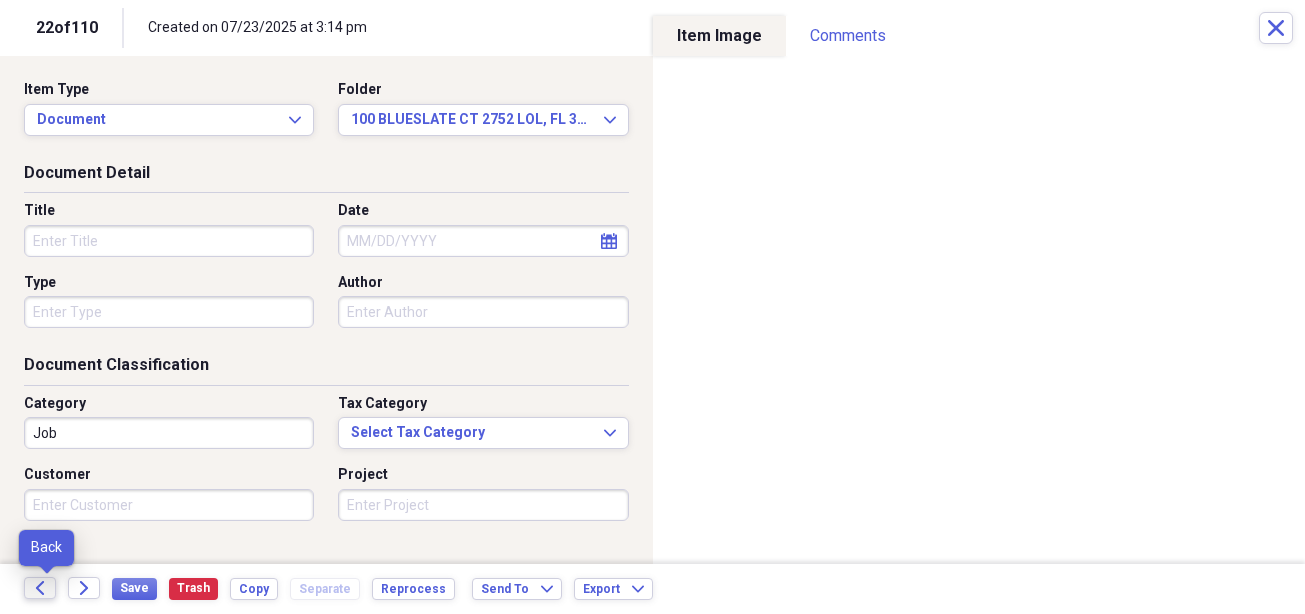 click on "Back" 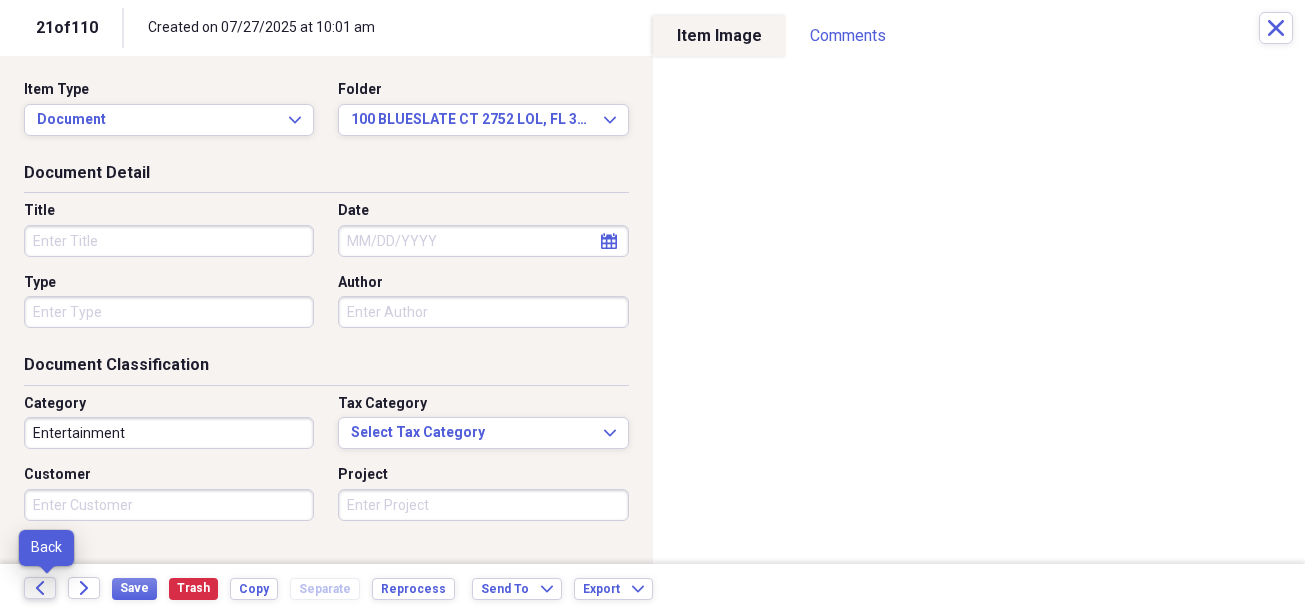 click on "Back" 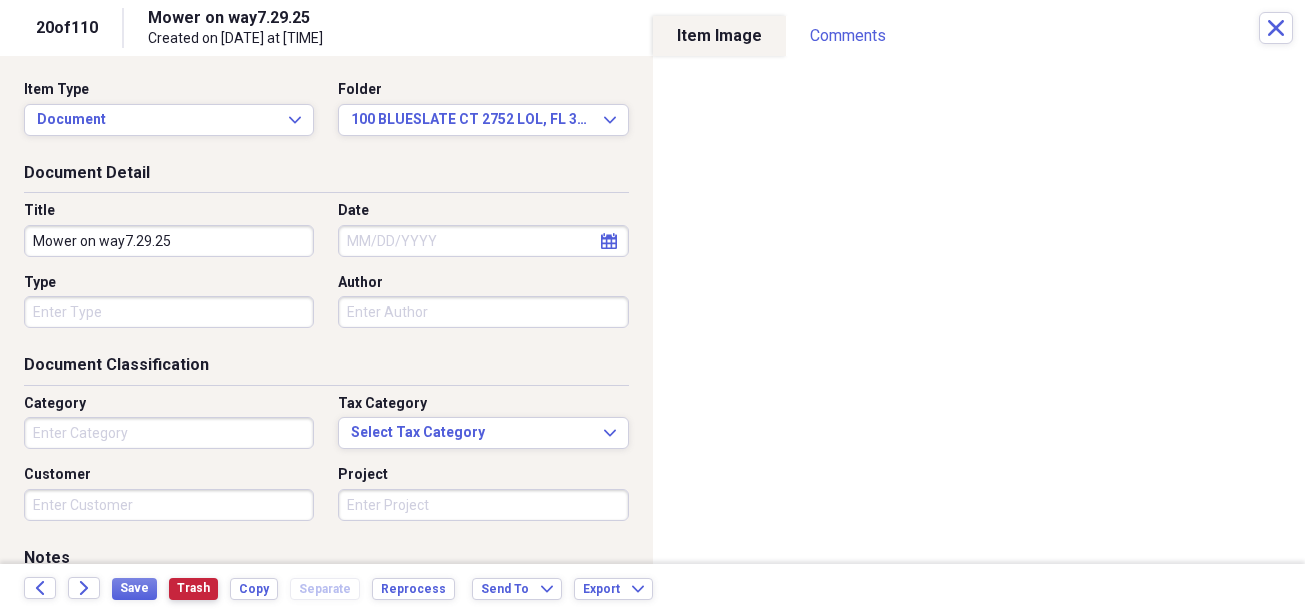 click on "Trash" at bounding box center [193, 588] 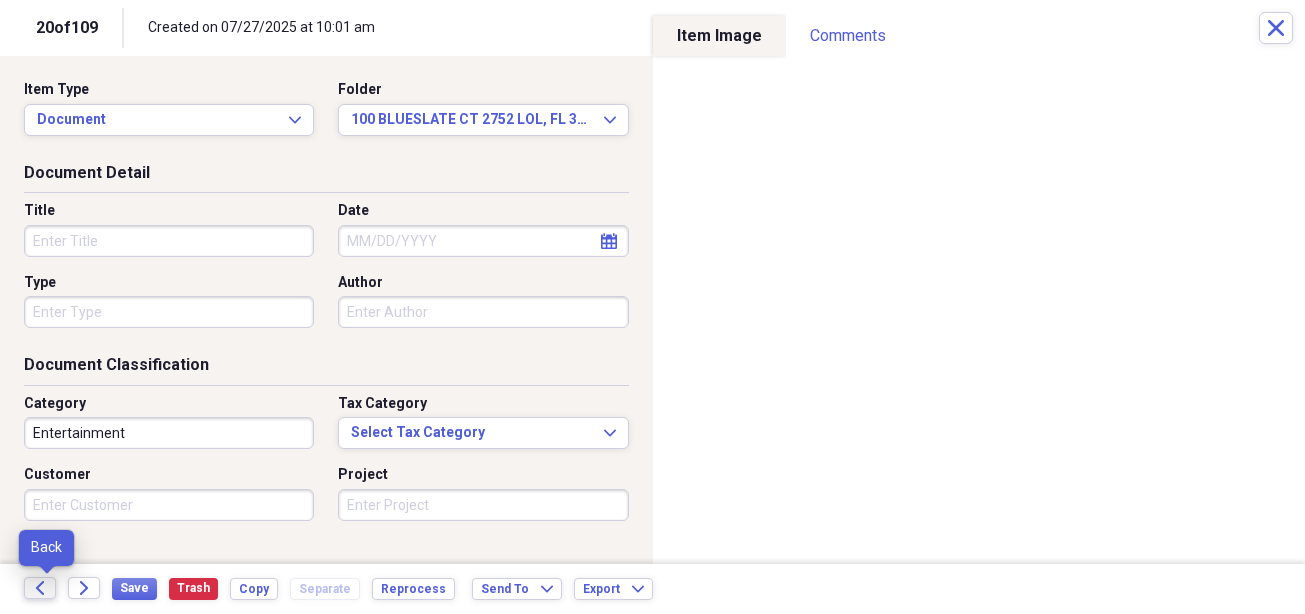 click on "Back" 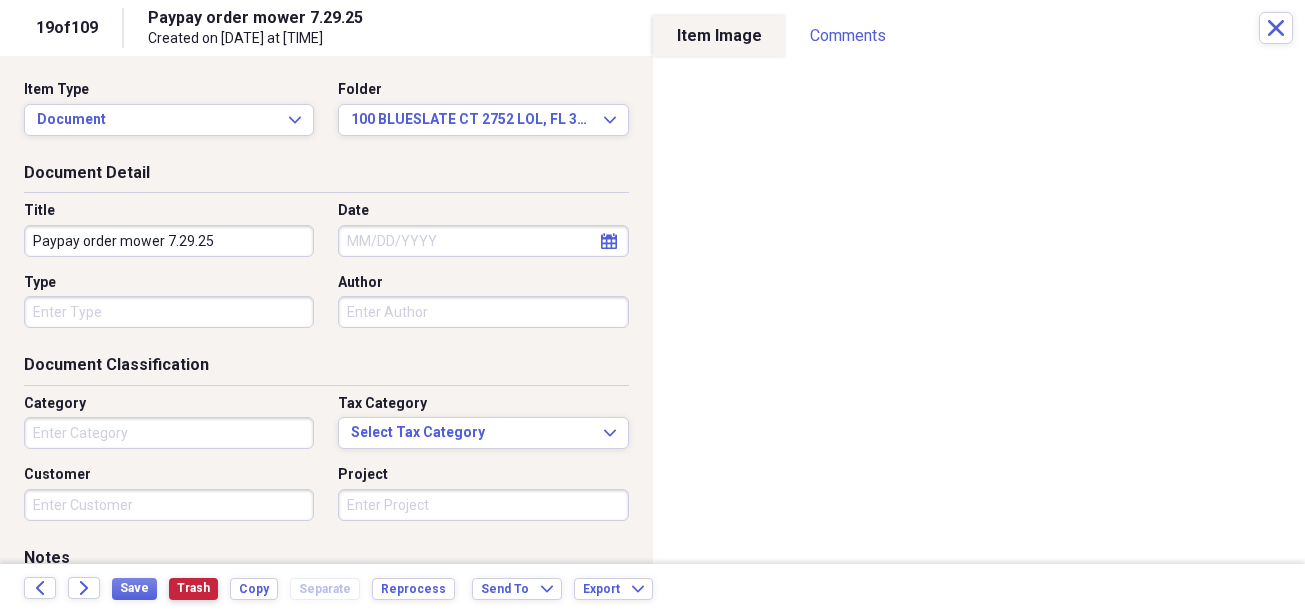 click on "Trash" at bounding box center (193, 588) 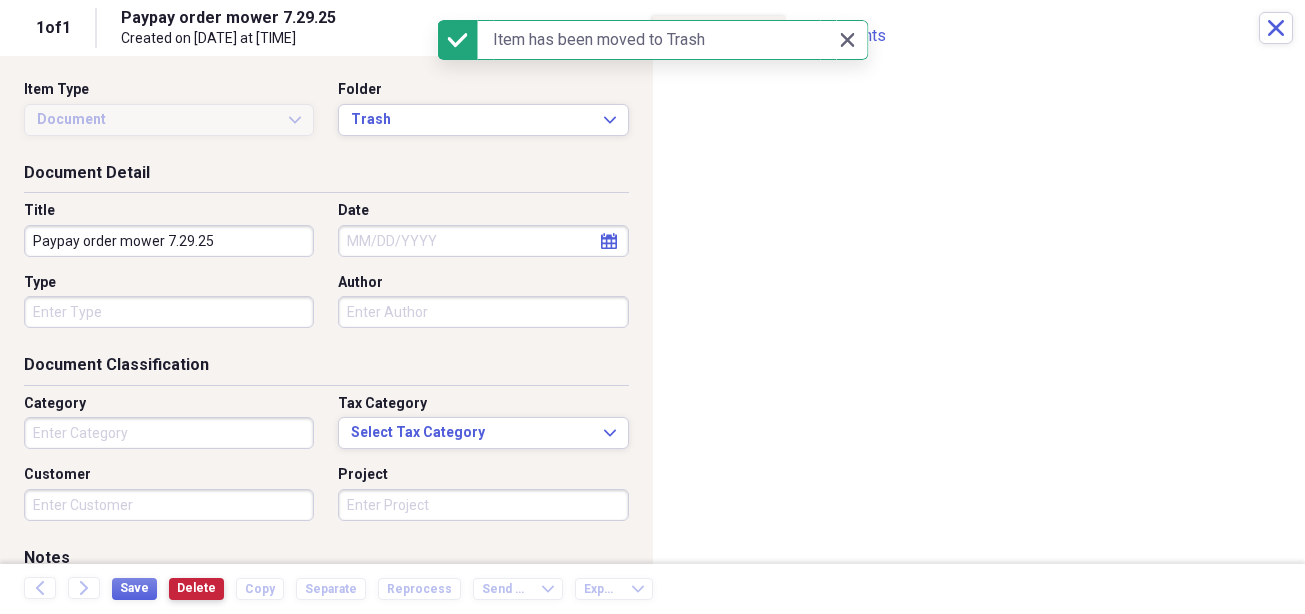 click on "Delete" at bounding box center (196, 588) 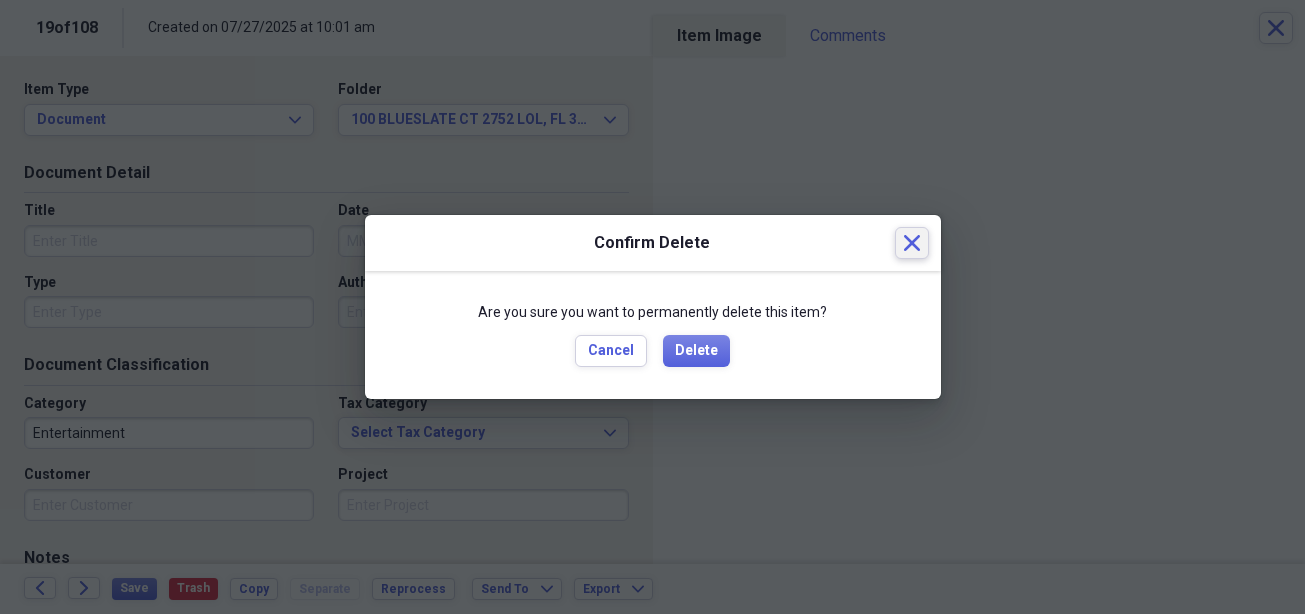 click on "Close" 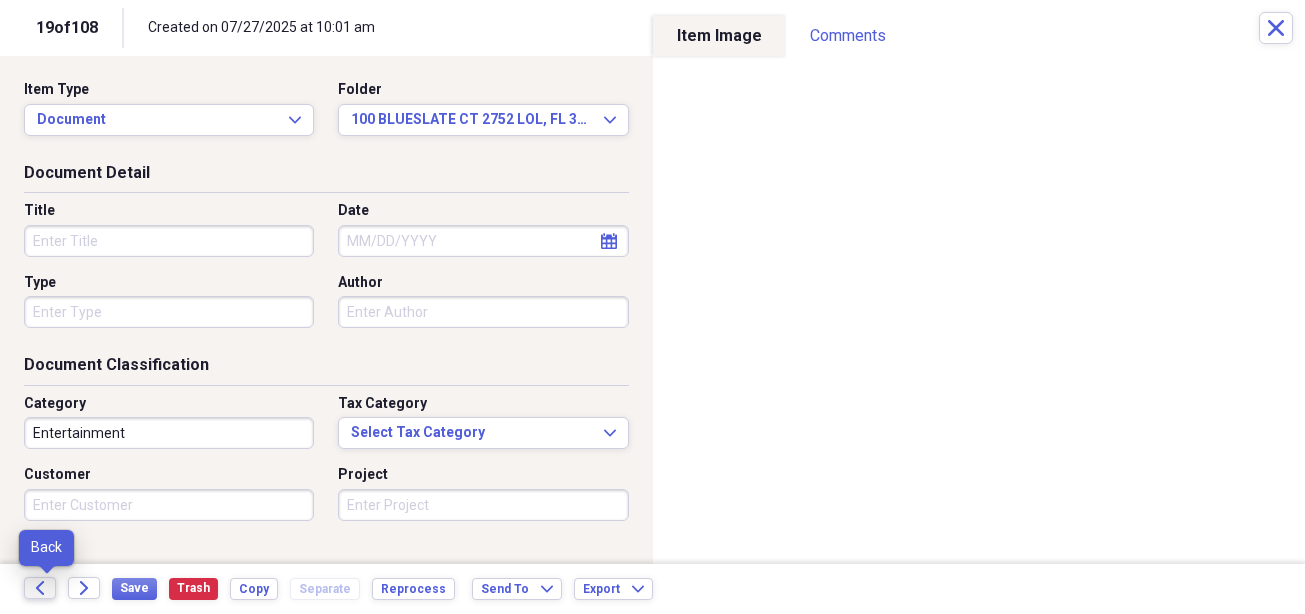 click on "Back" 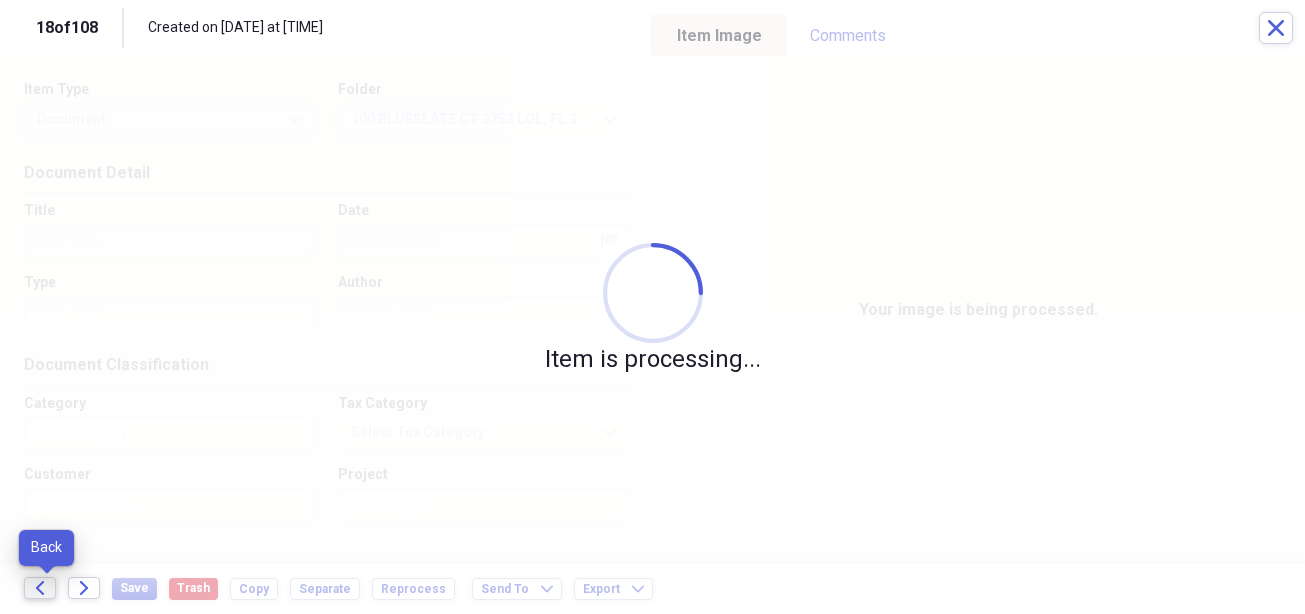 click on "Back" 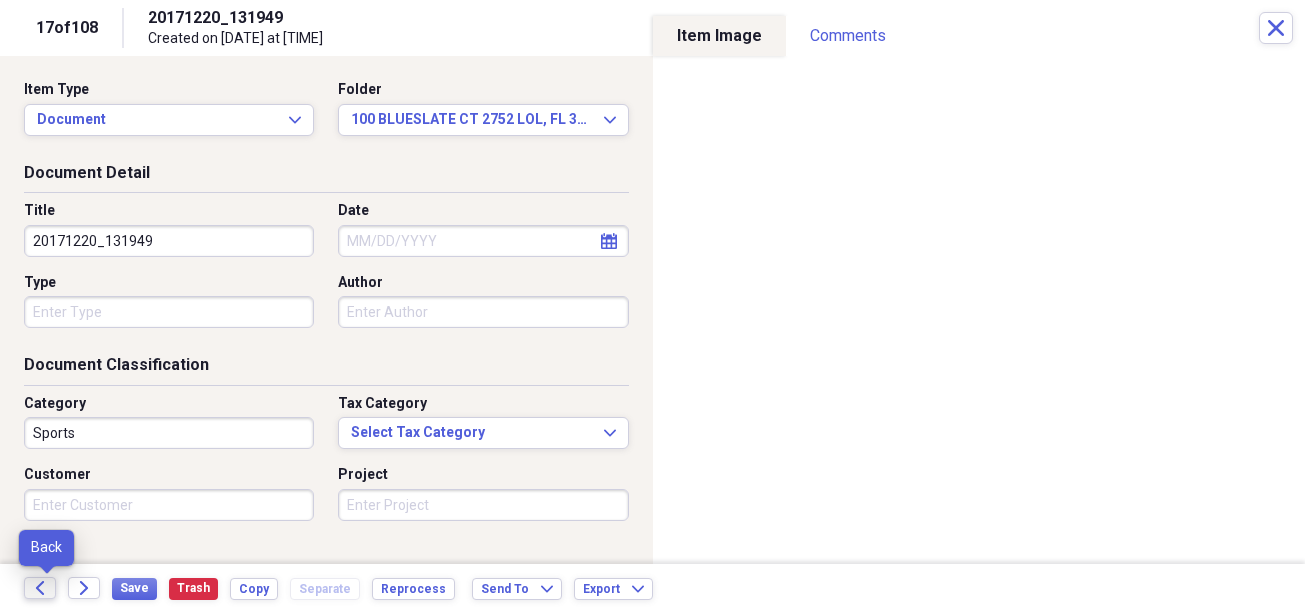click on "Back" 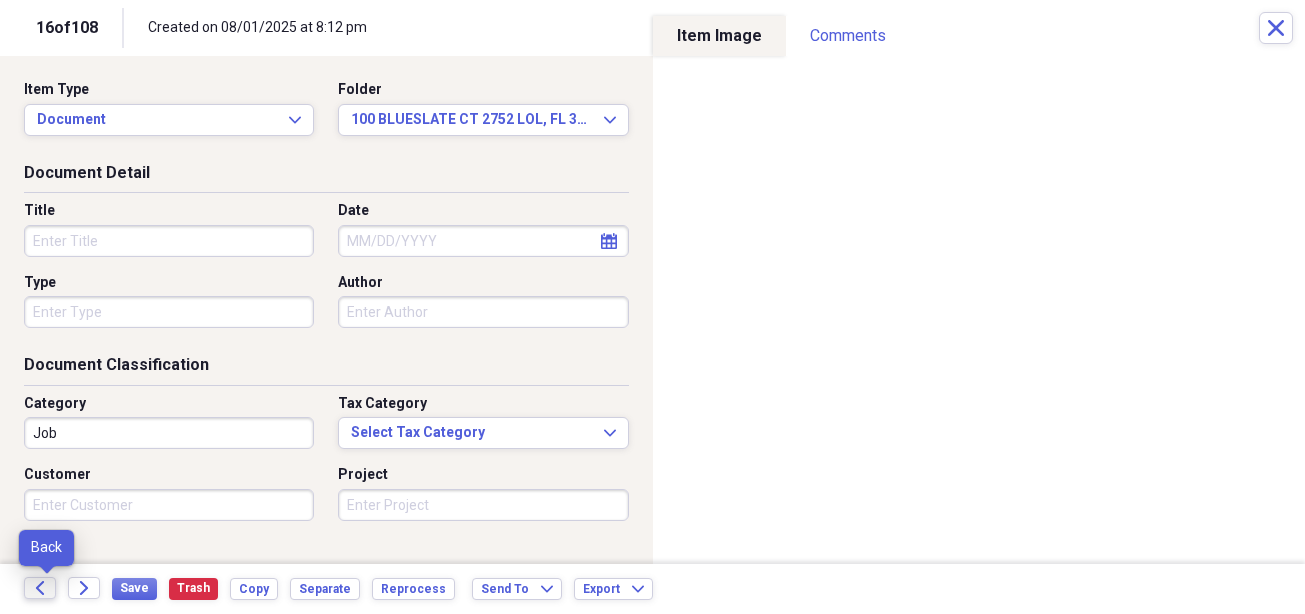 click on "Back" 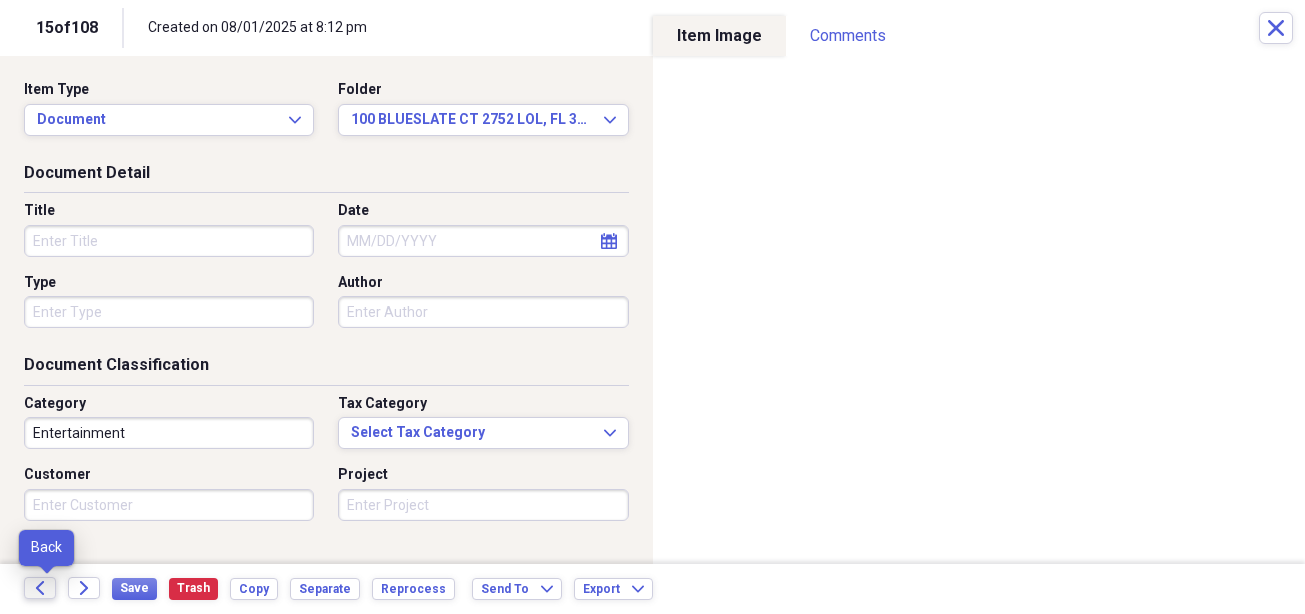 click on "Back" 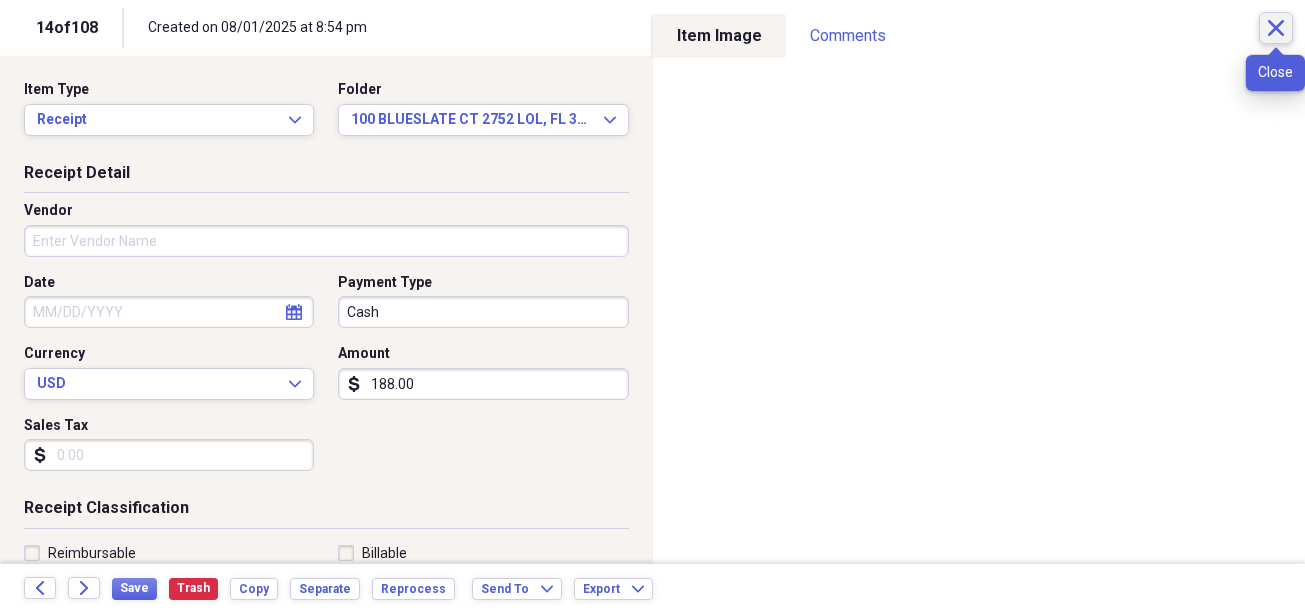 click 